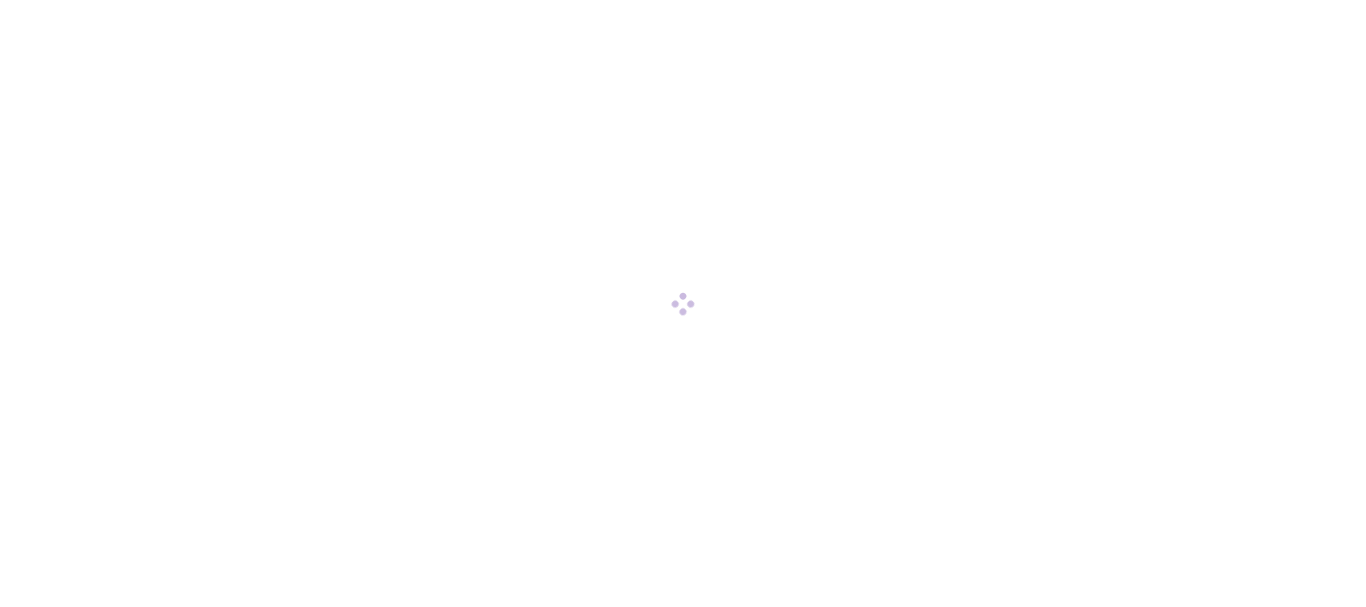 scroll, scrollTop: 0, scrollLeft: 0, axis: both 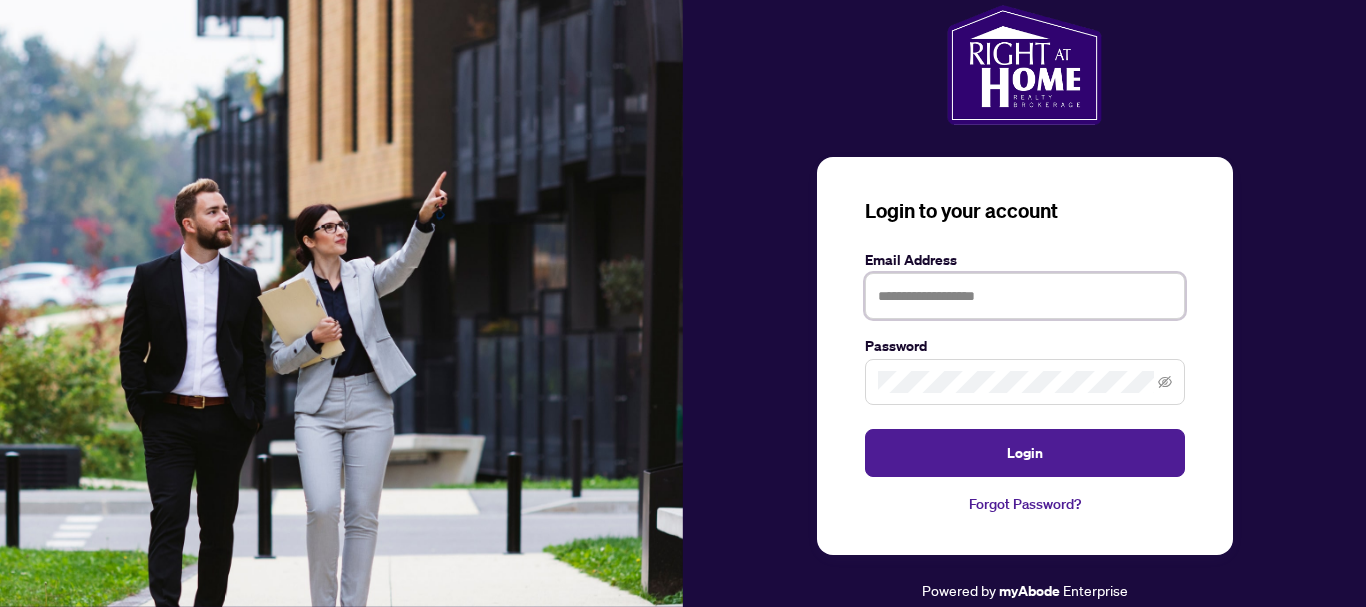 click at bounding box center [1025, 296] 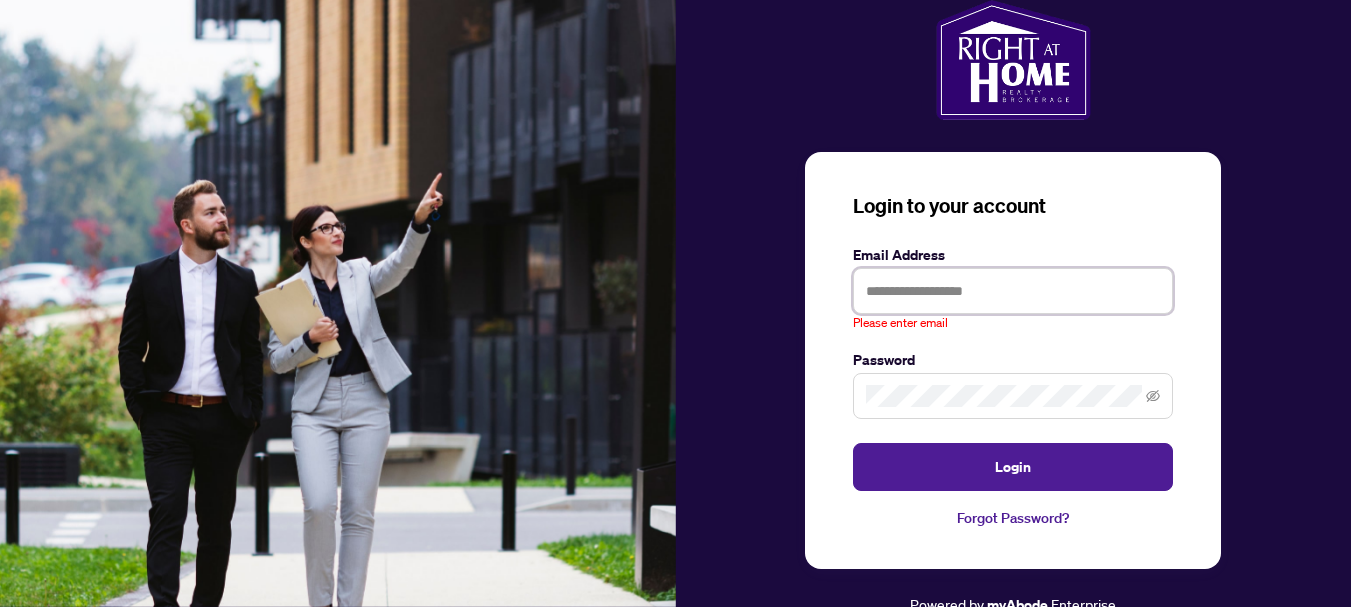 type on "**********" 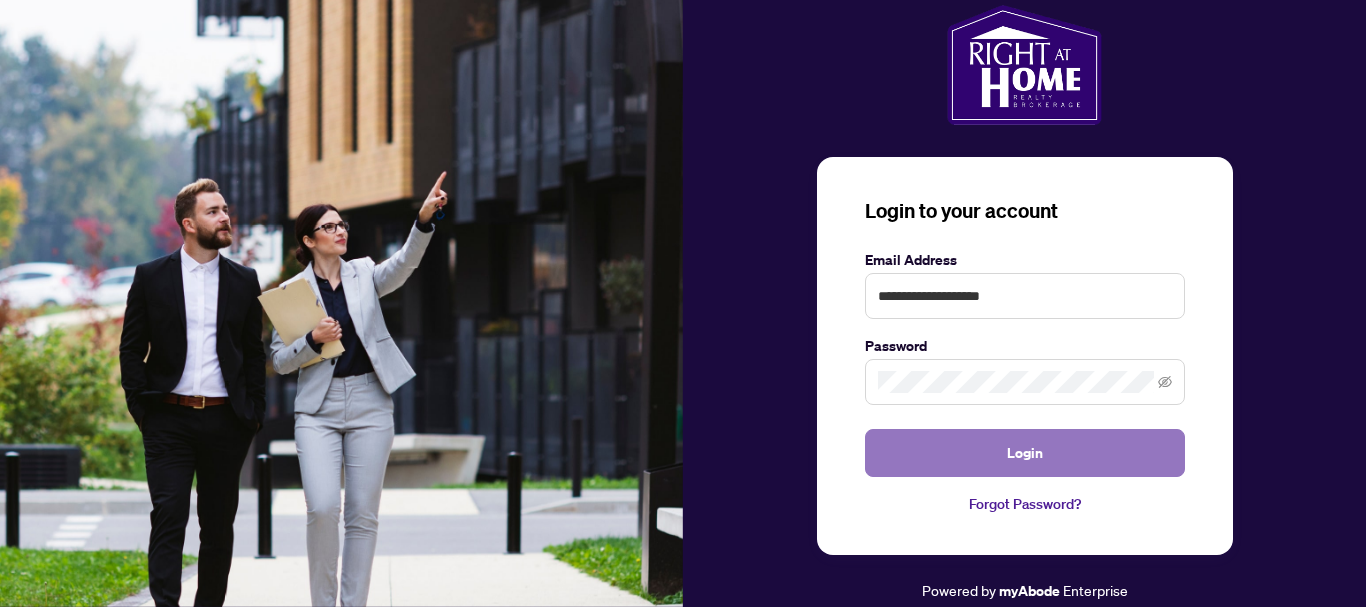 click on "Login" at bounding box center [1025, 453] 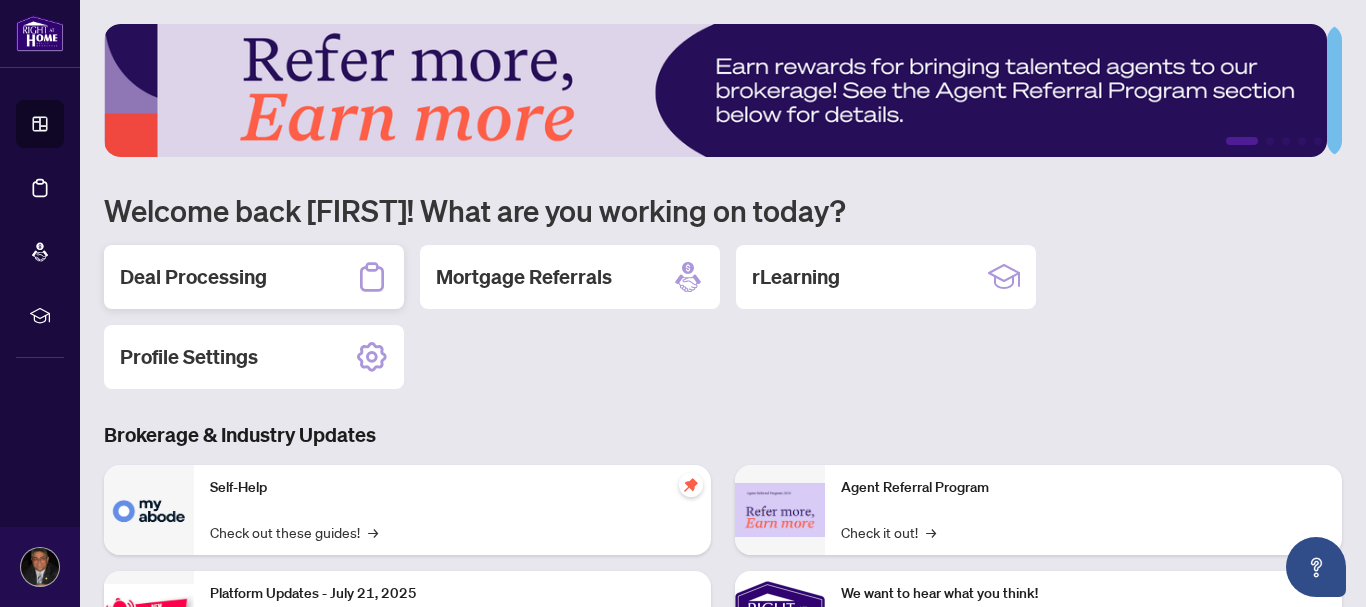 click on "Deal Processing" at bounding box center (254, 277) 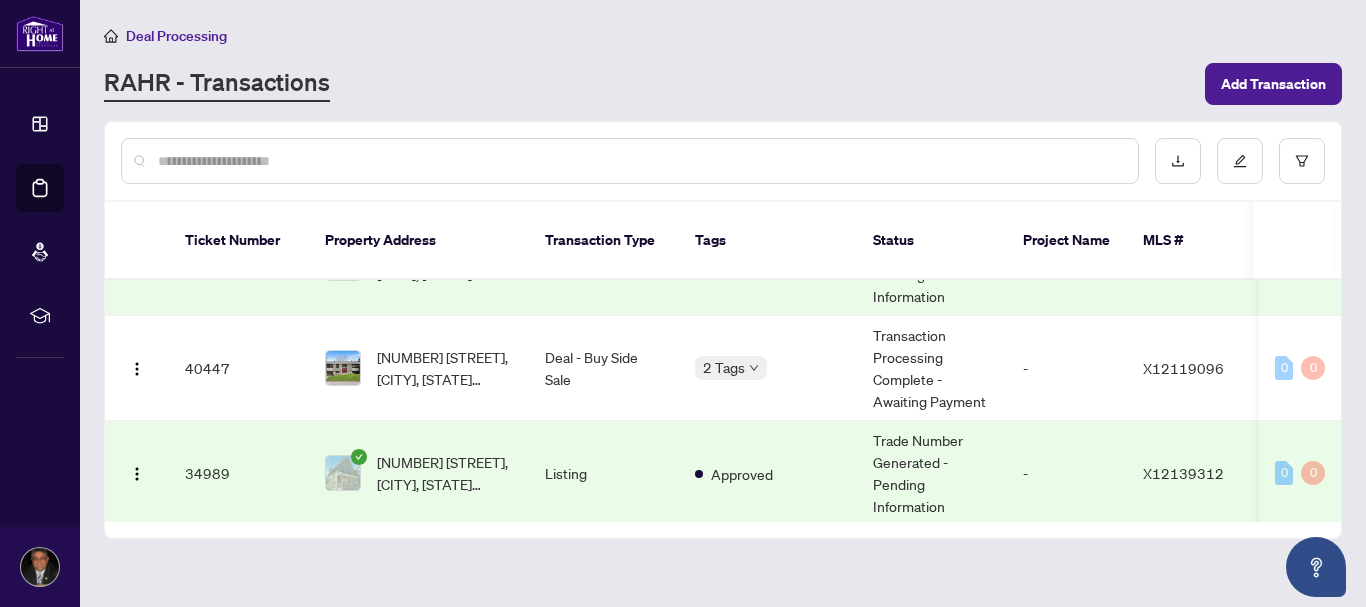 scroll, scrollTop: 172, scrollLeft: 0, axis: vertical 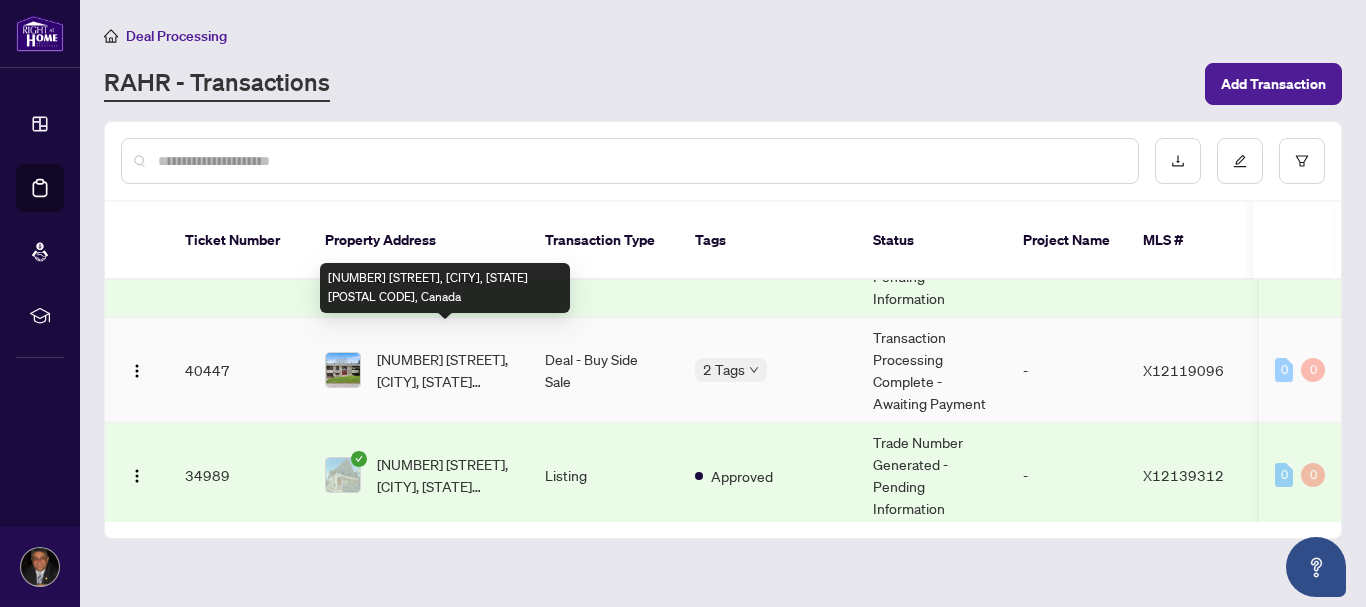 click on "[NUMBER] [STREET], [CITY], [STATE] [POSTAL CODE], Canada" at bounding box center (445, 370) 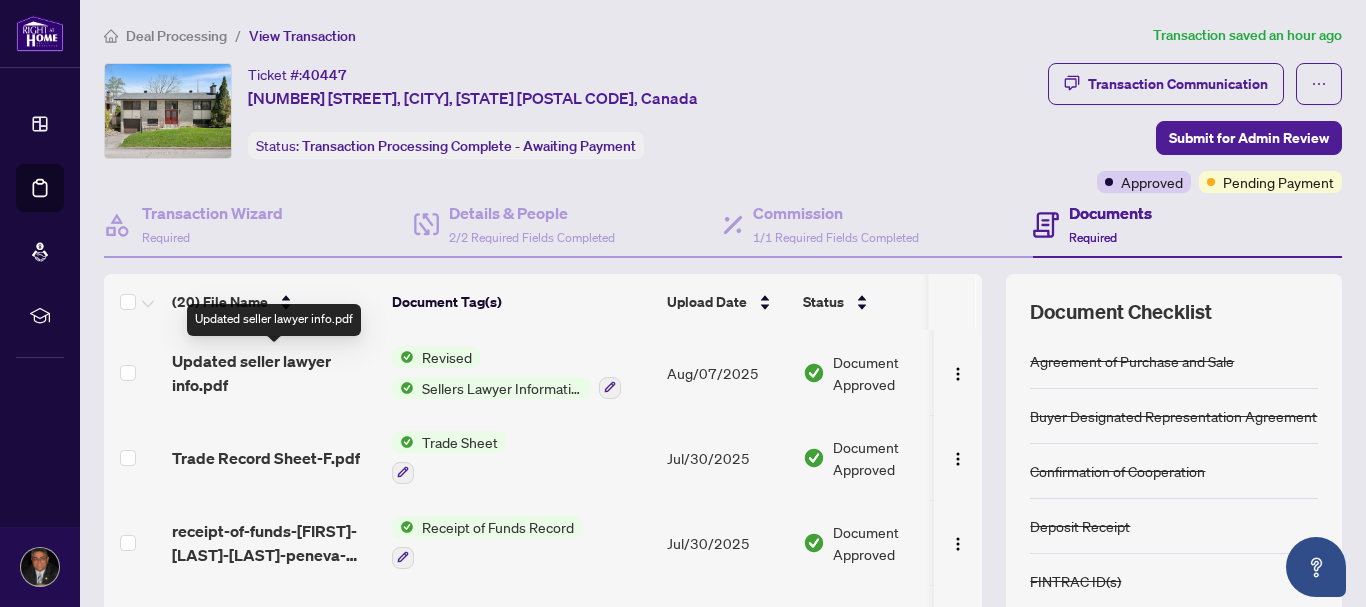 click on "Updated seller lawyer info.pdf" at bounding box center (274, 373) 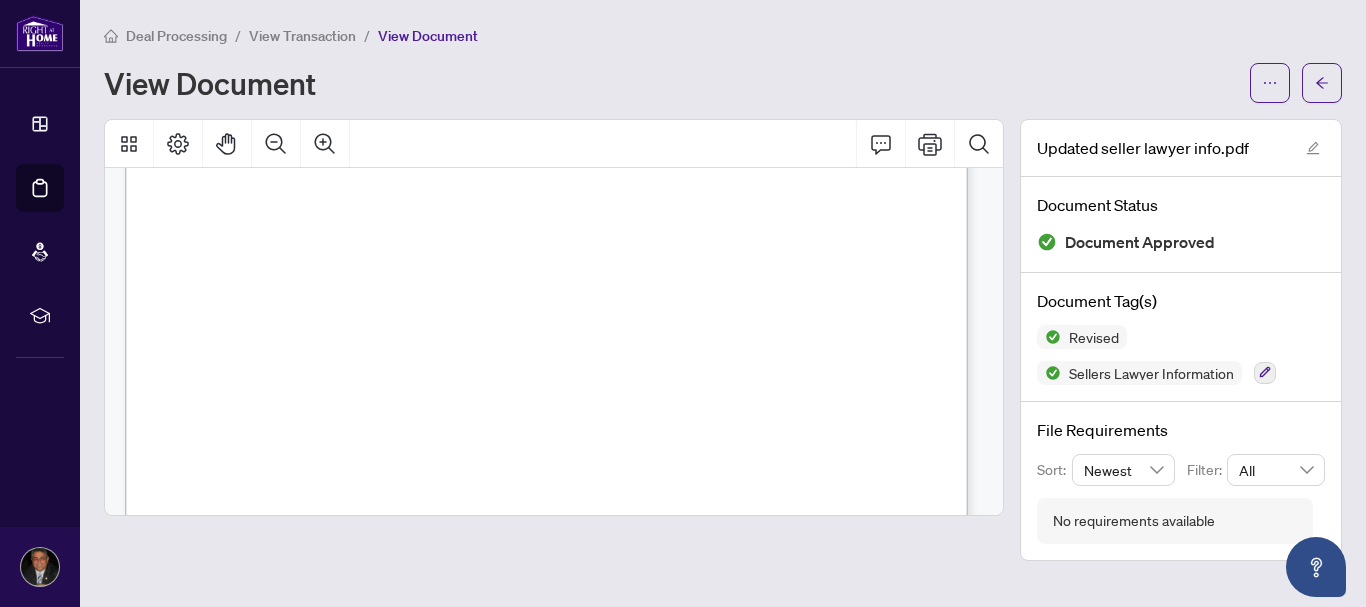 scroll, scrollTop: 612, scrollLeft: 0, axis: vertical 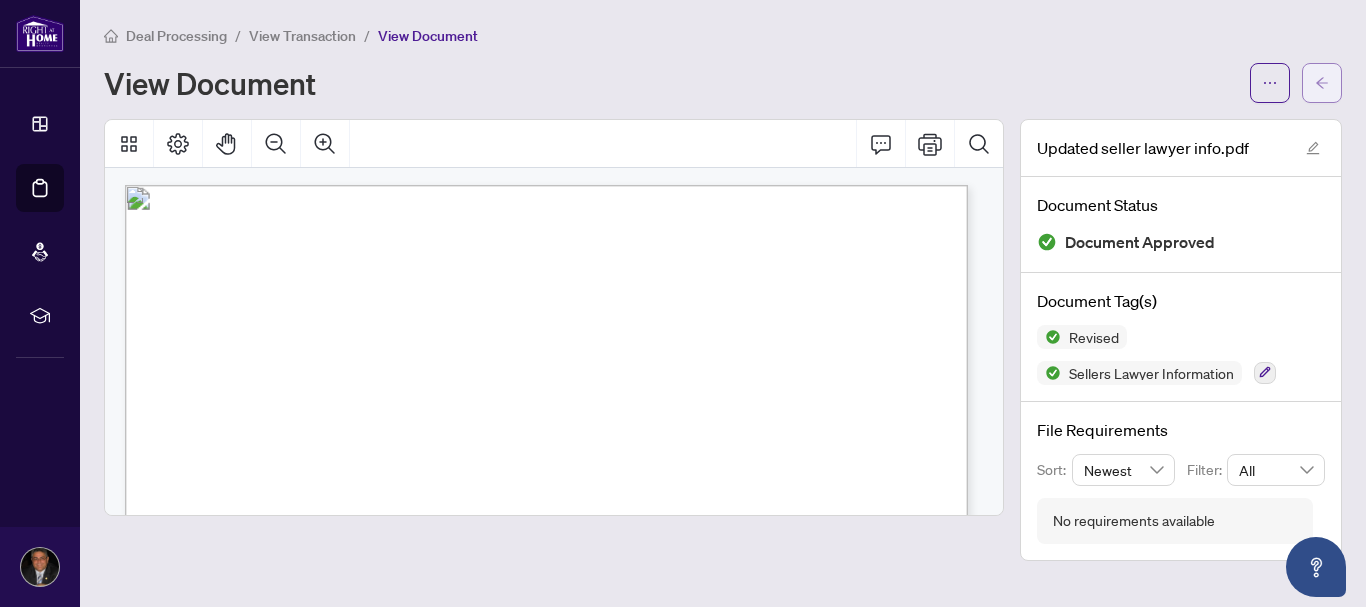 click at bounding box center (1322, 83) 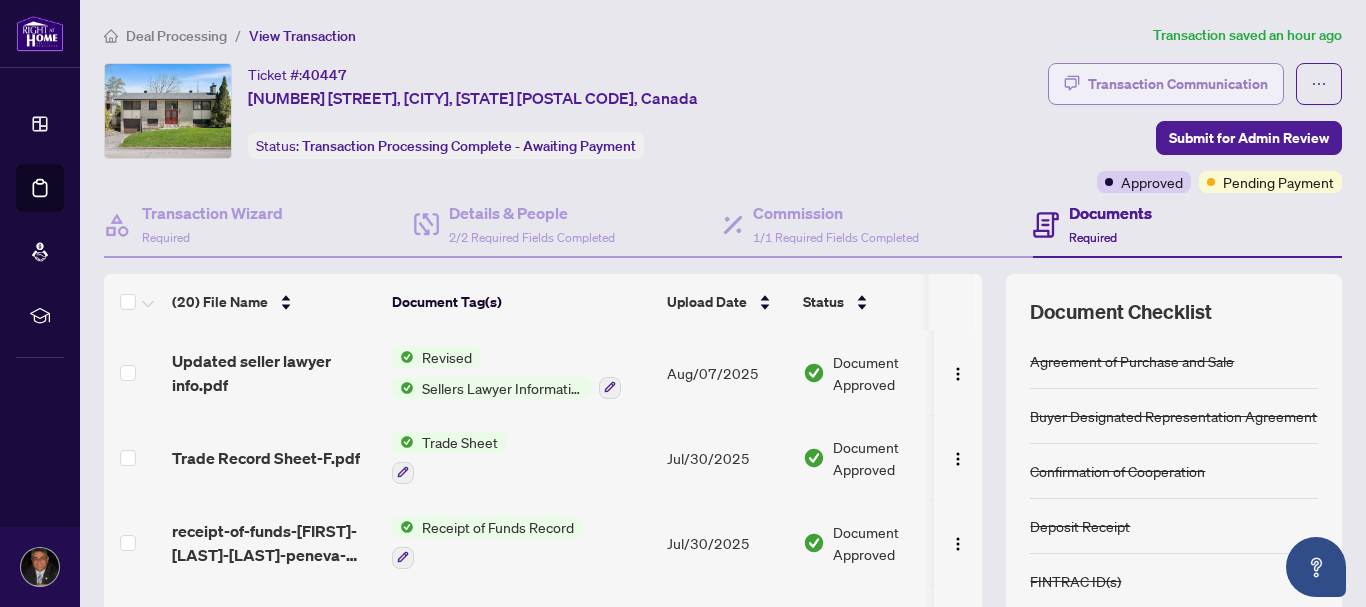 click on "Transaction Communication" at bounding box center [1178, 84] 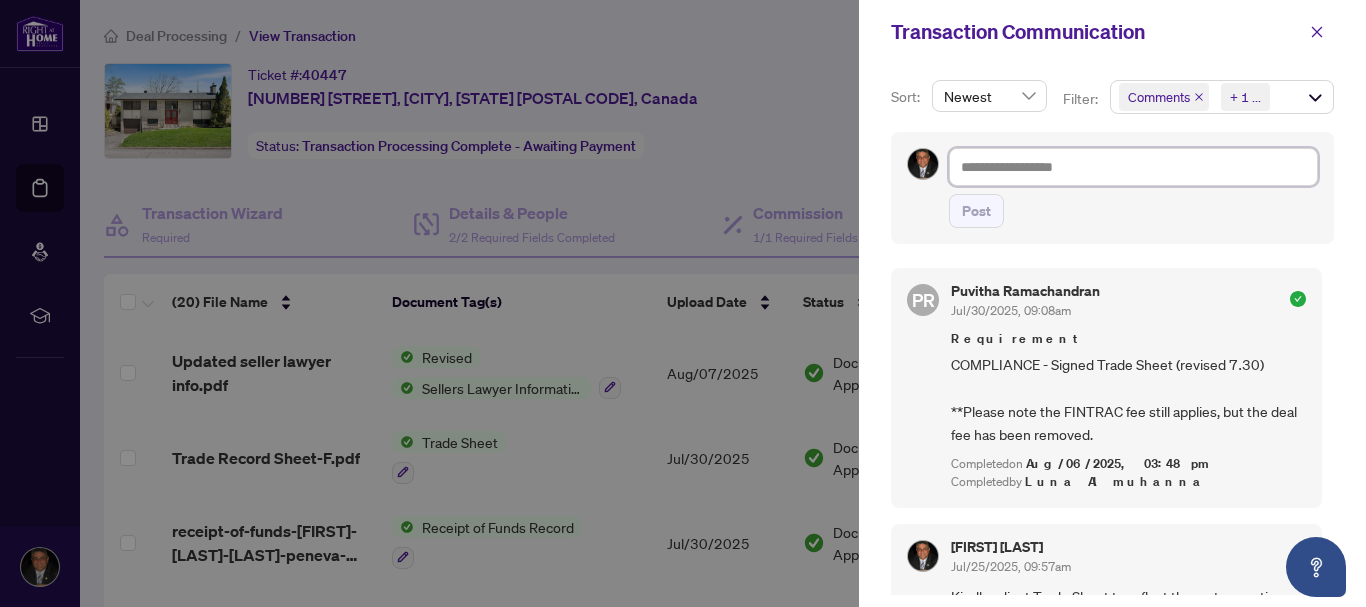 click at bounding box center [1133, 167] 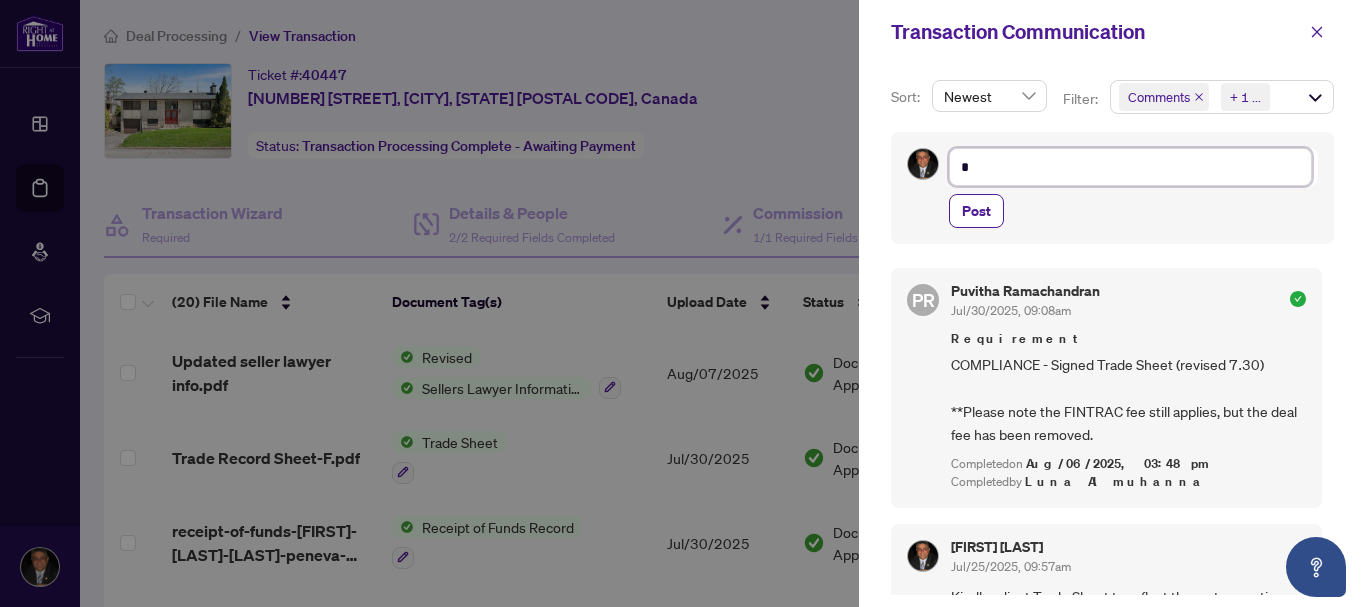 type on "**" 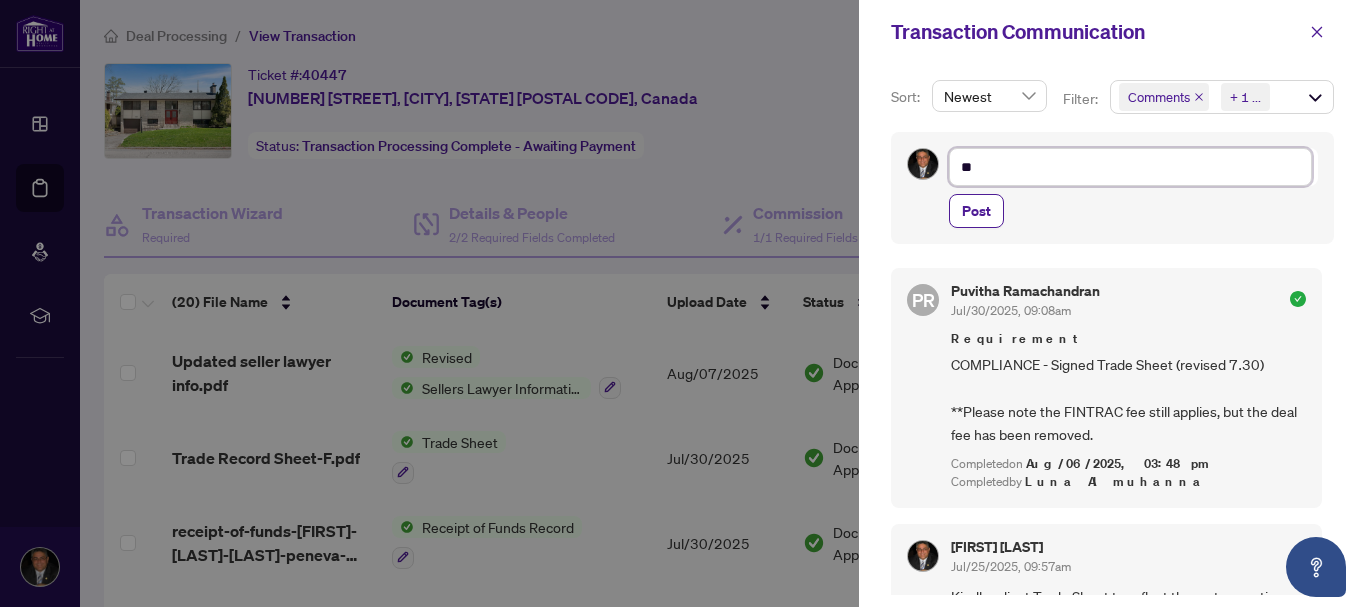 type on "***" 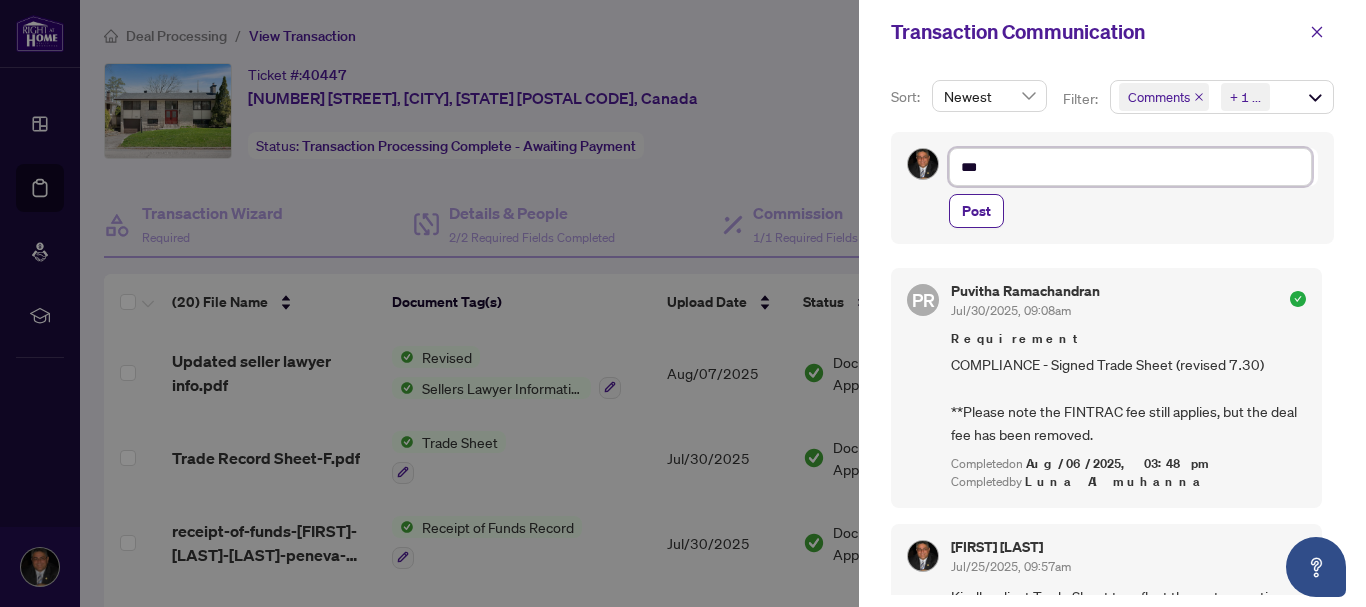 type on "****" 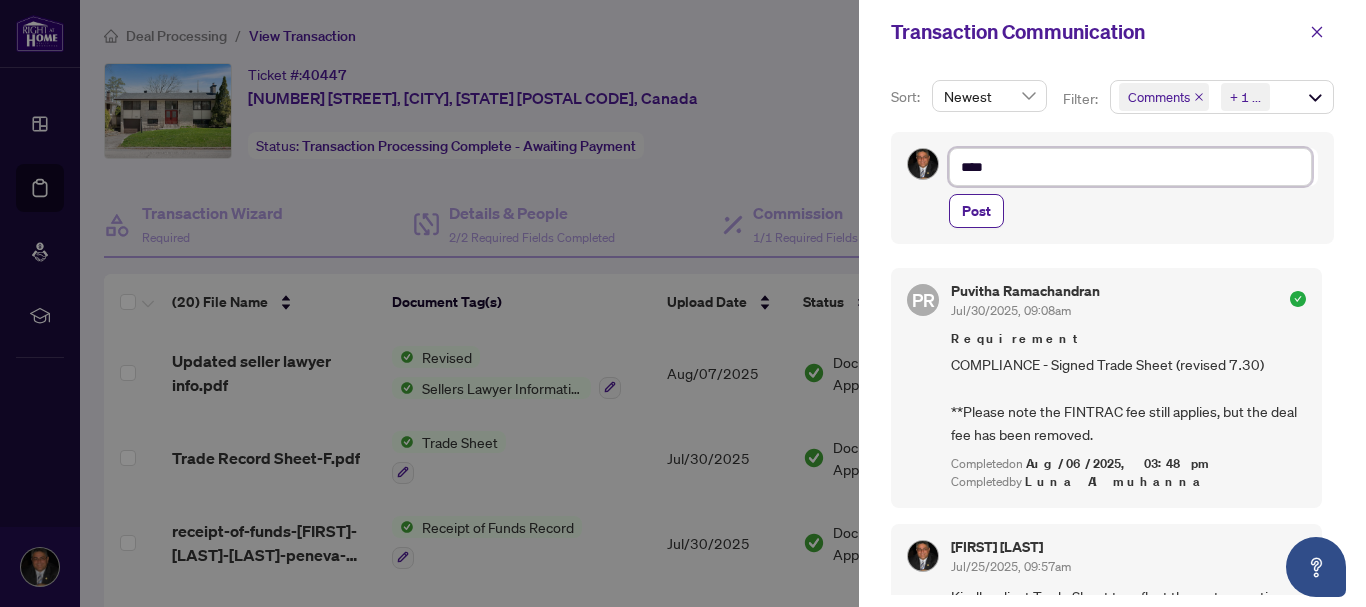 type on "*****" 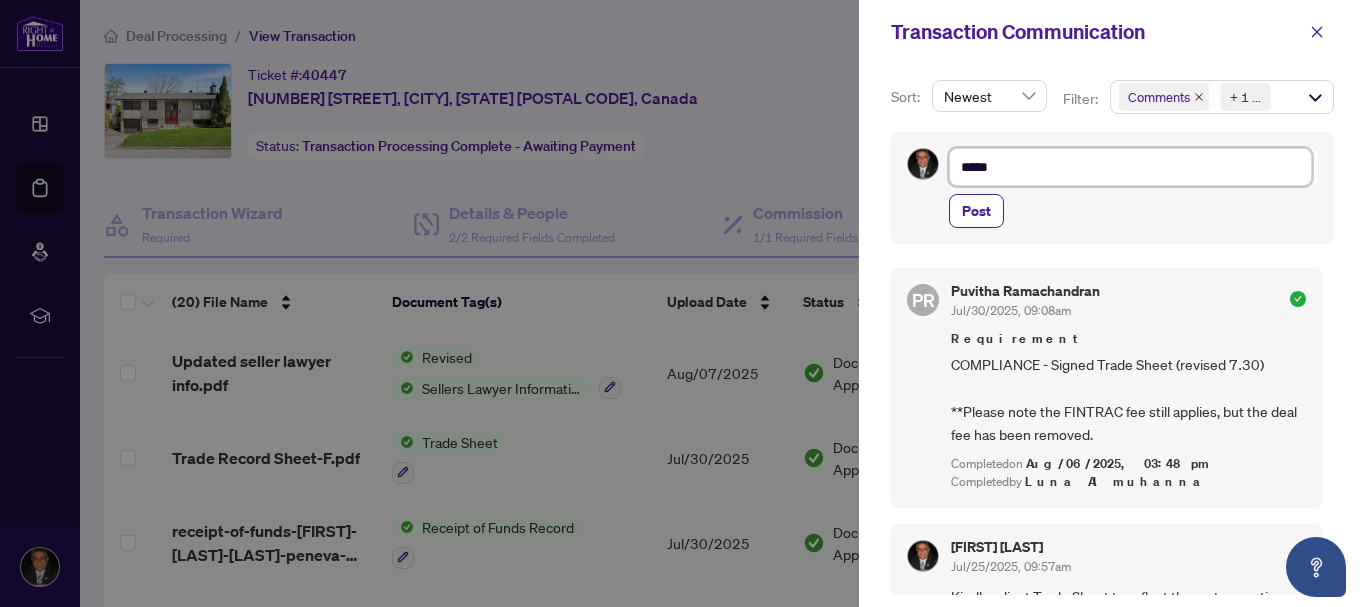 type on "******" 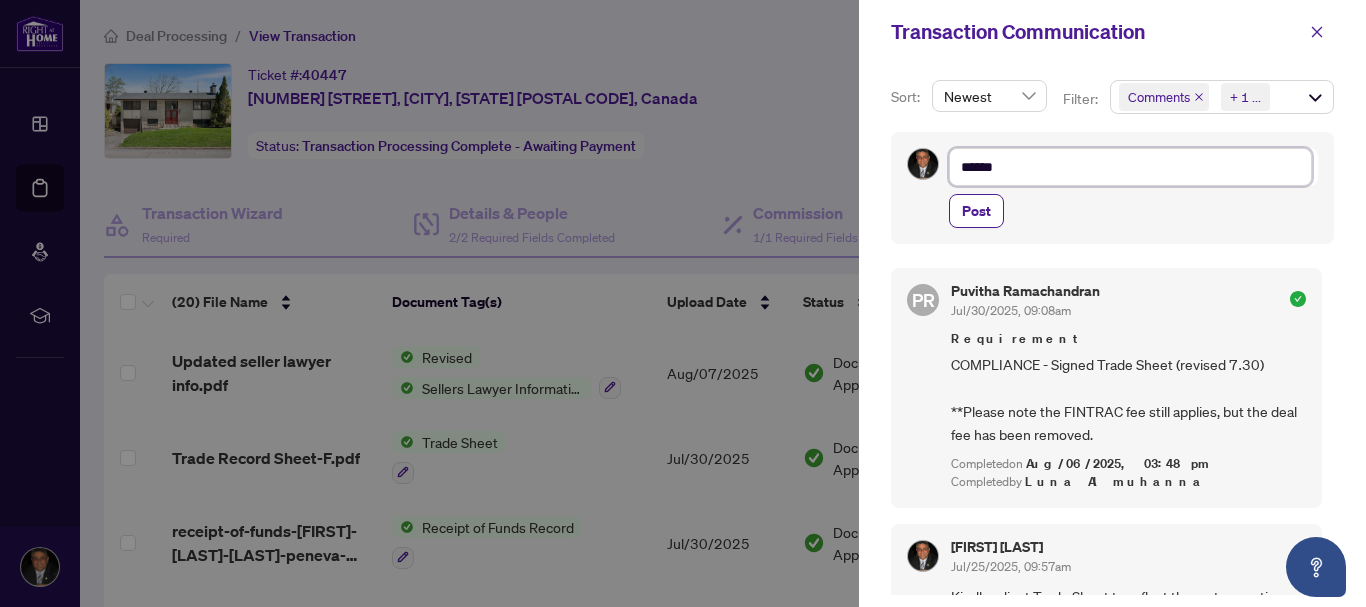 type on "*******" 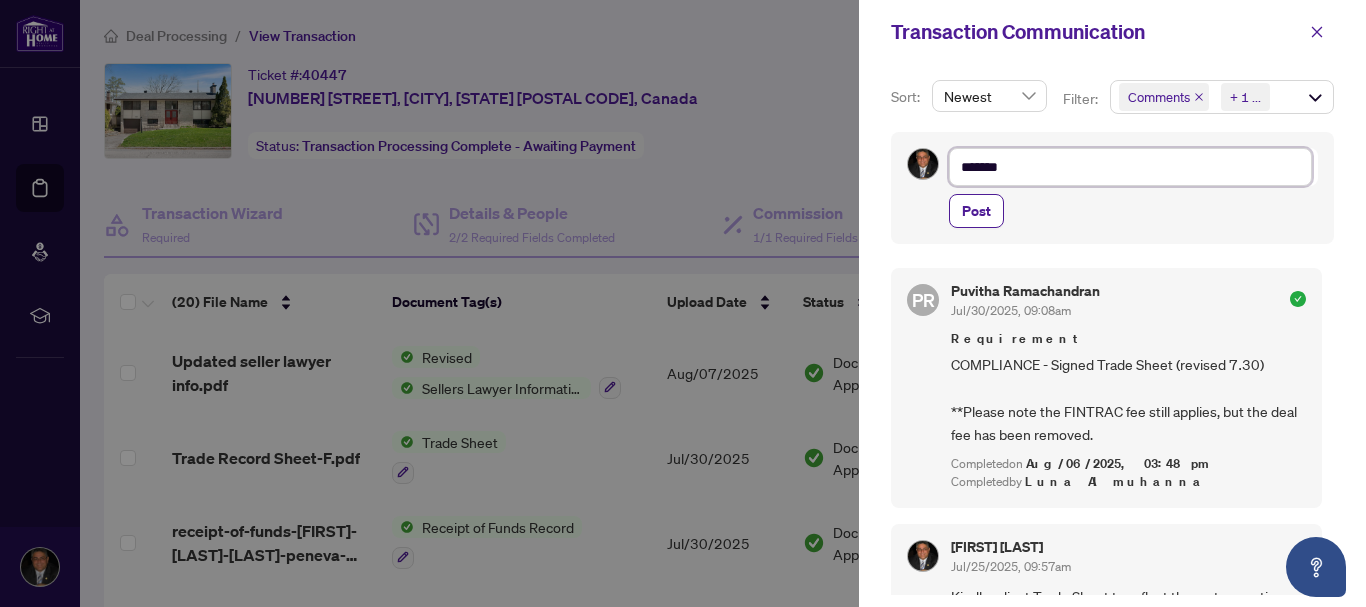 type on "*******" 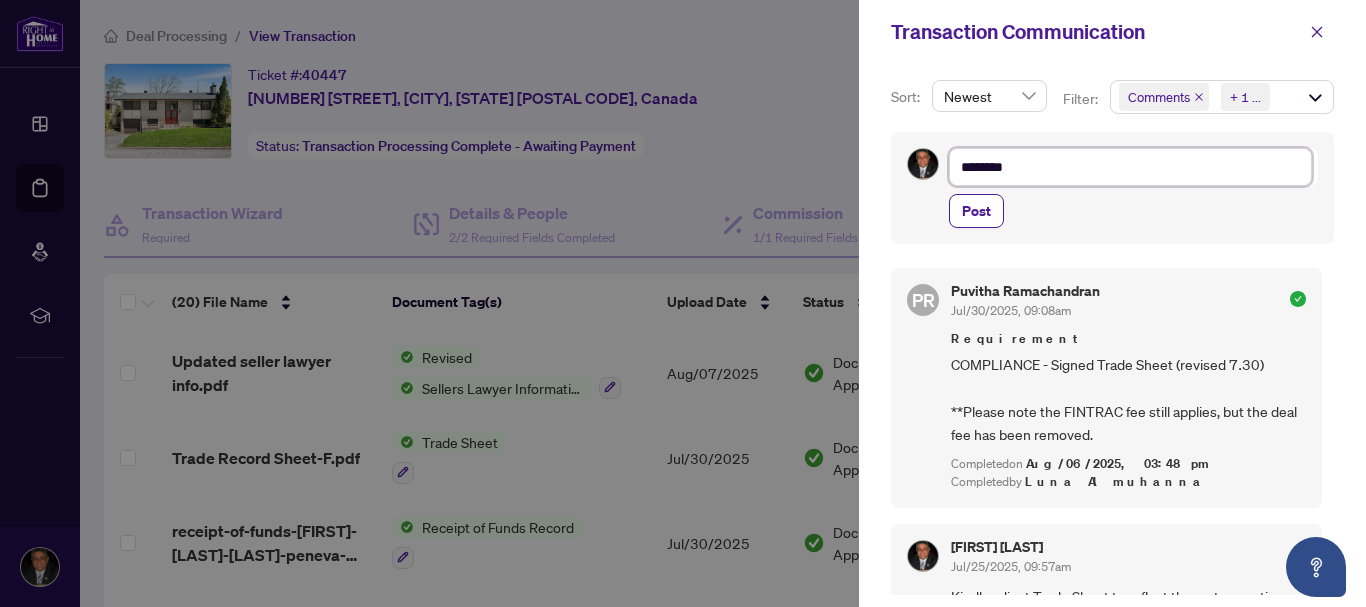 type on "*********" 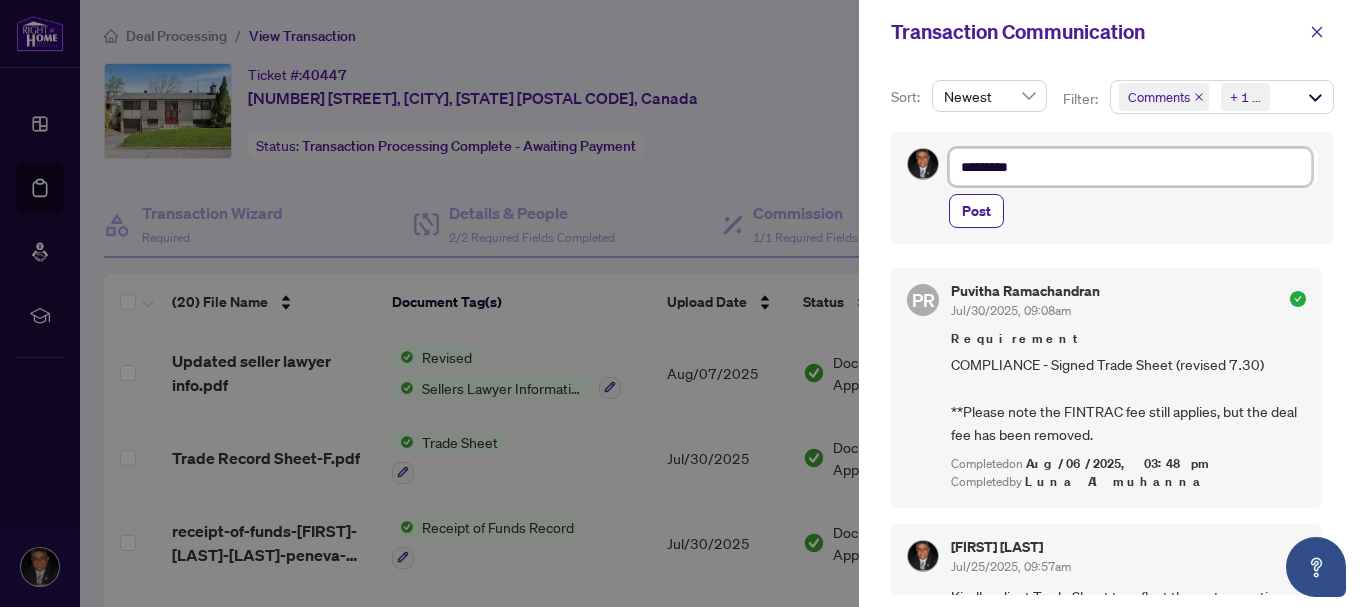 type on "*******" 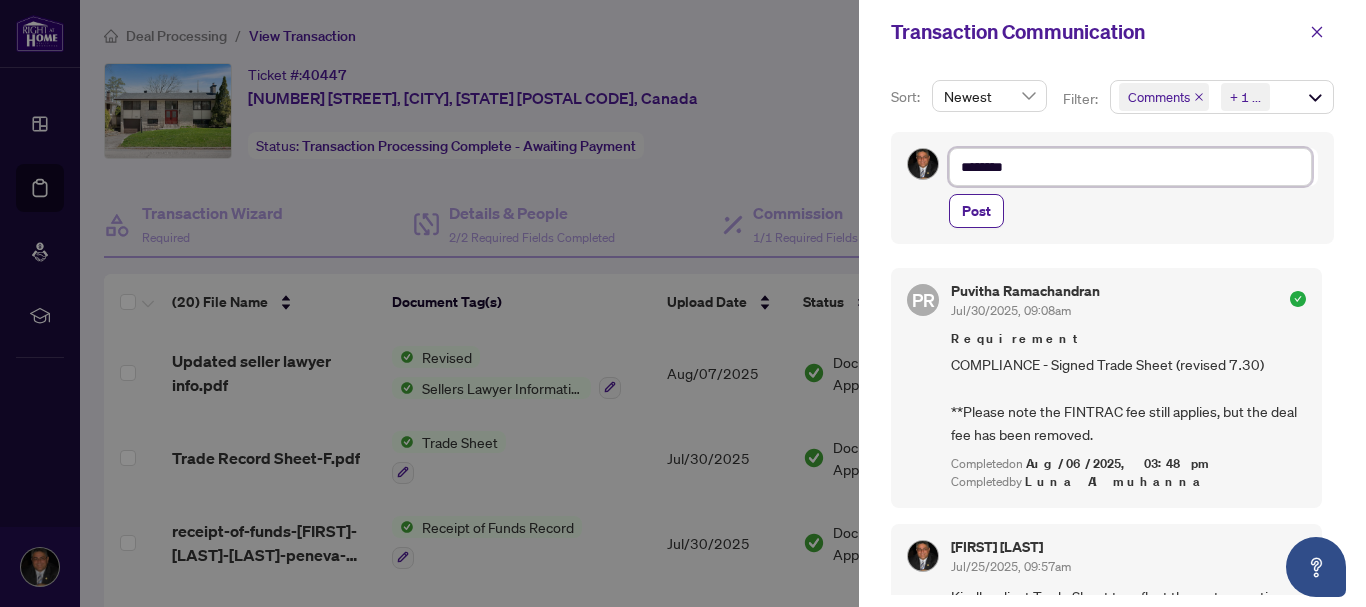 type on "*******" 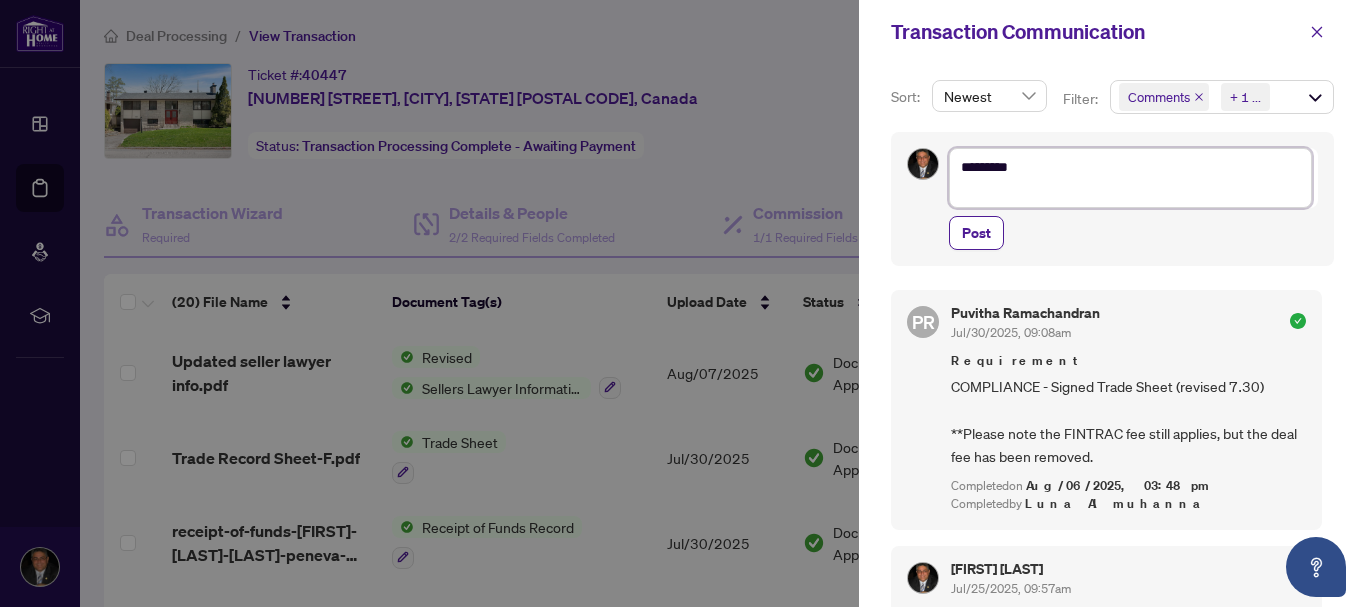 type on "*******" 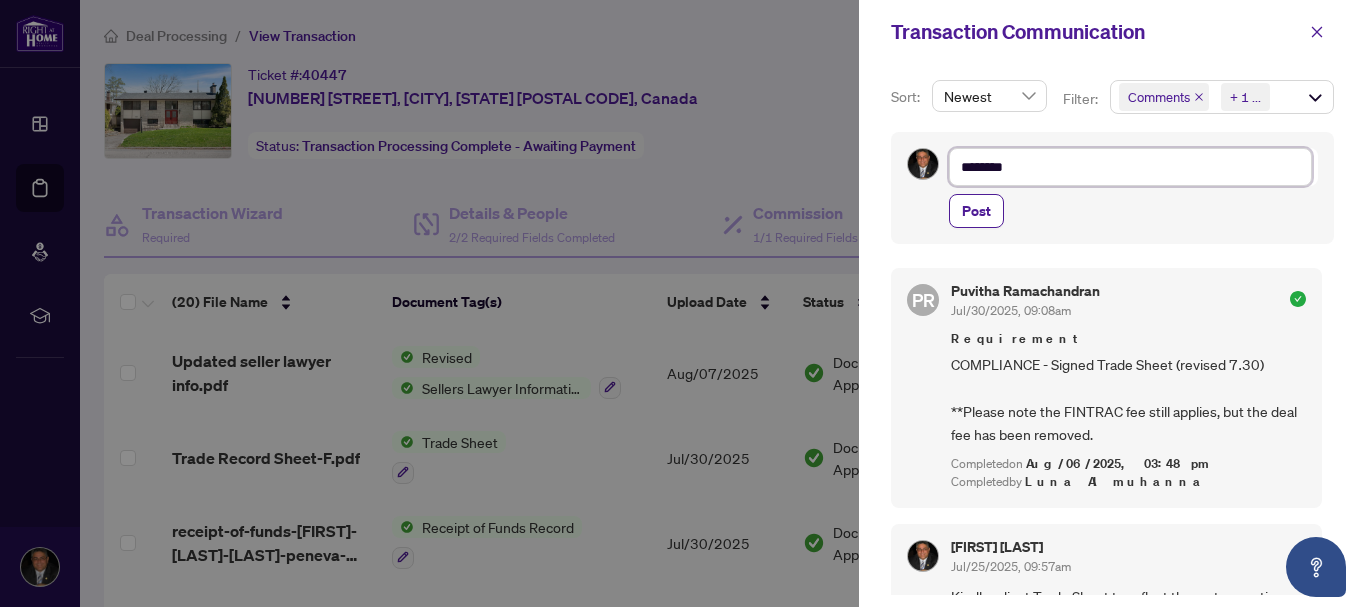type on "*********" 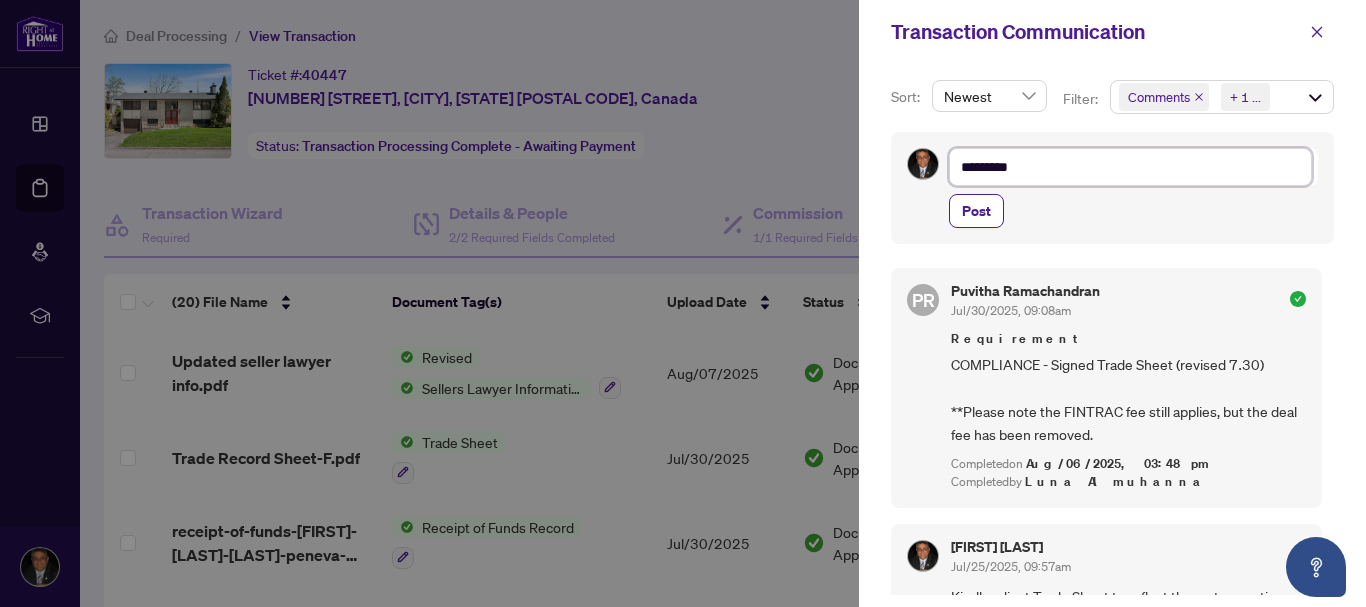 type on "**********" 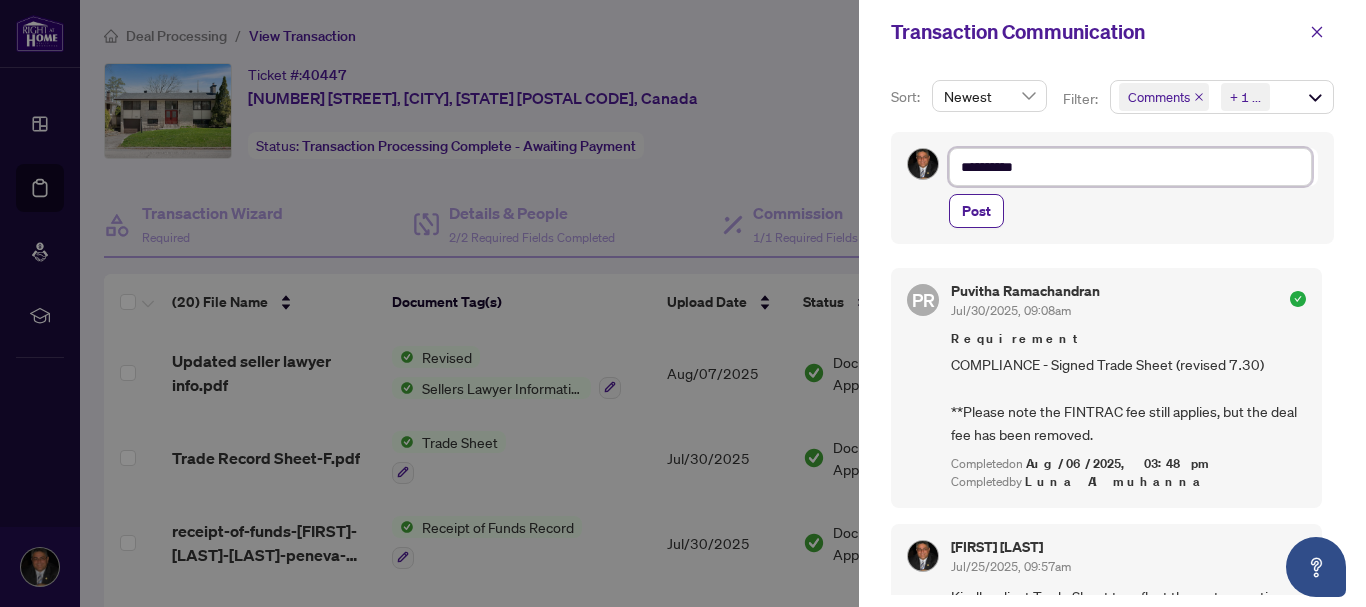 type on "**********" 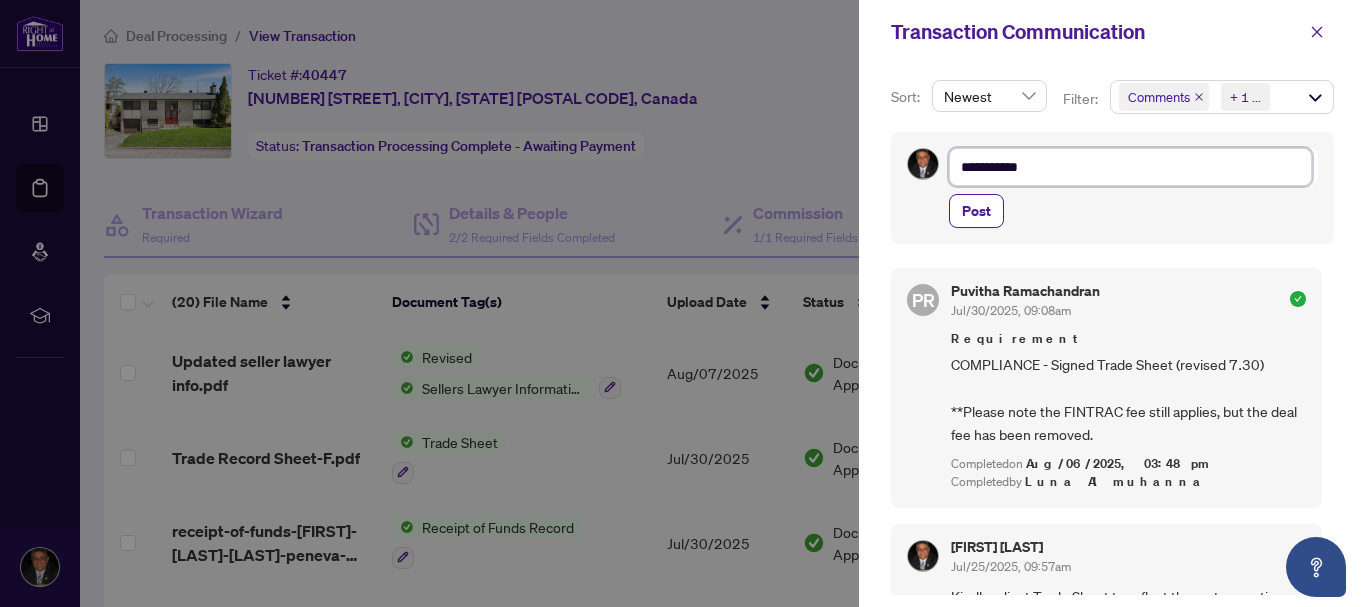 type on "**********" 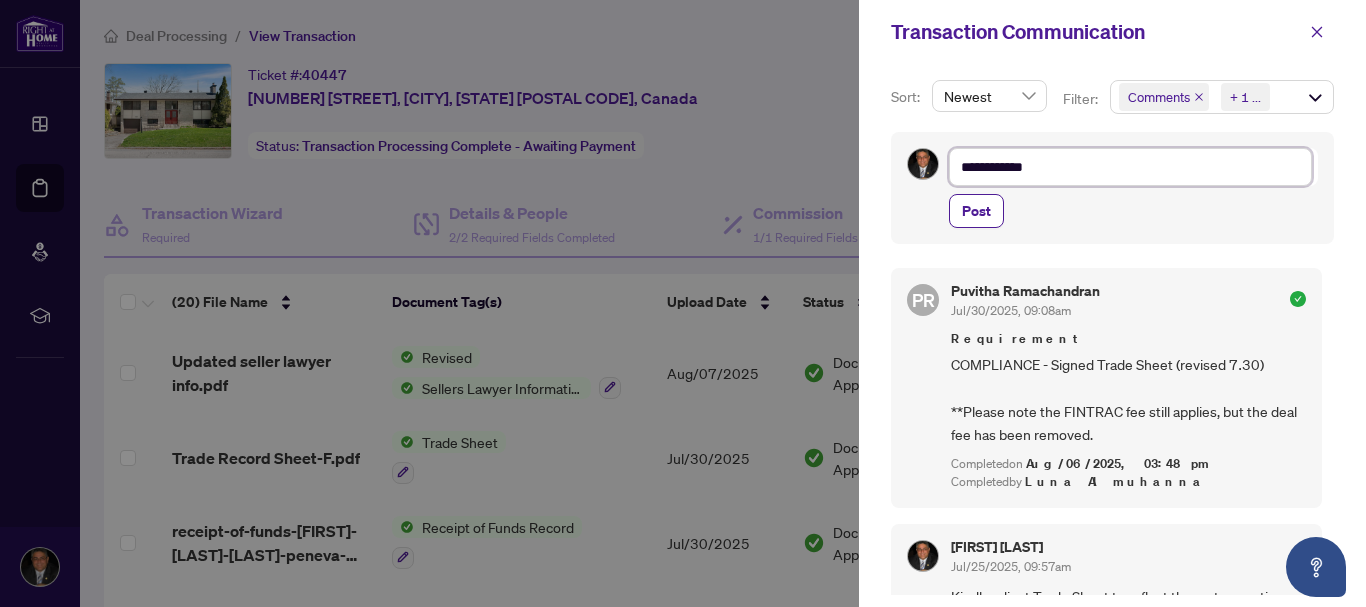 type on "**********" 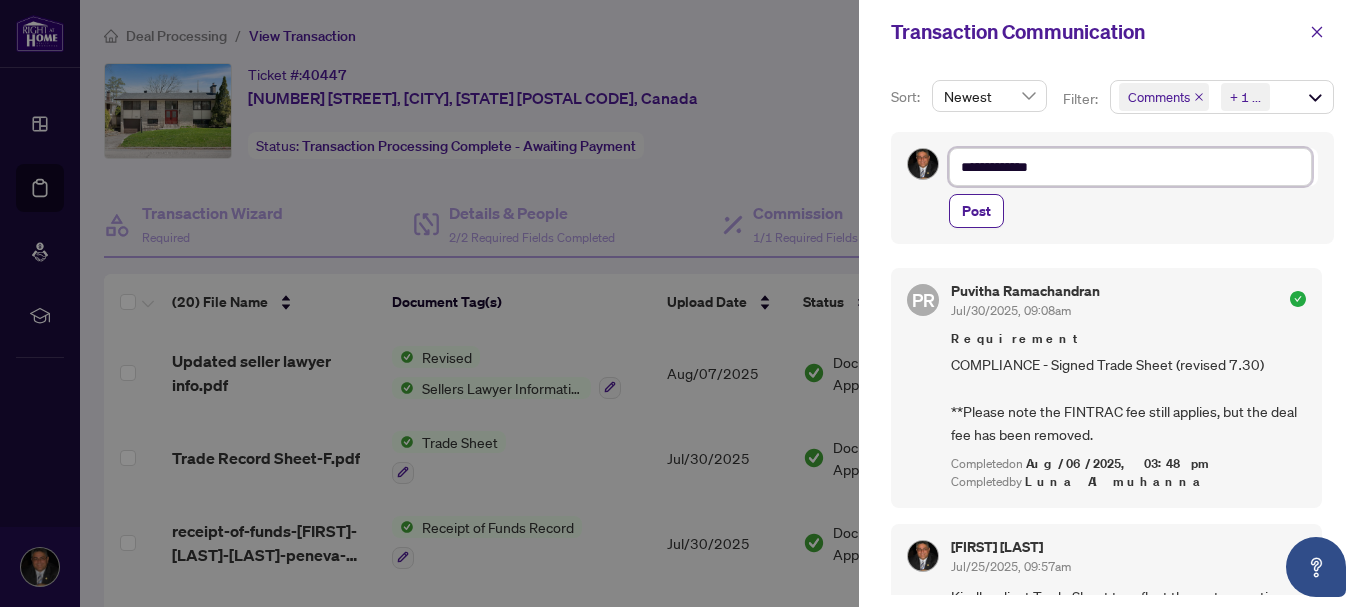 type on "**********" 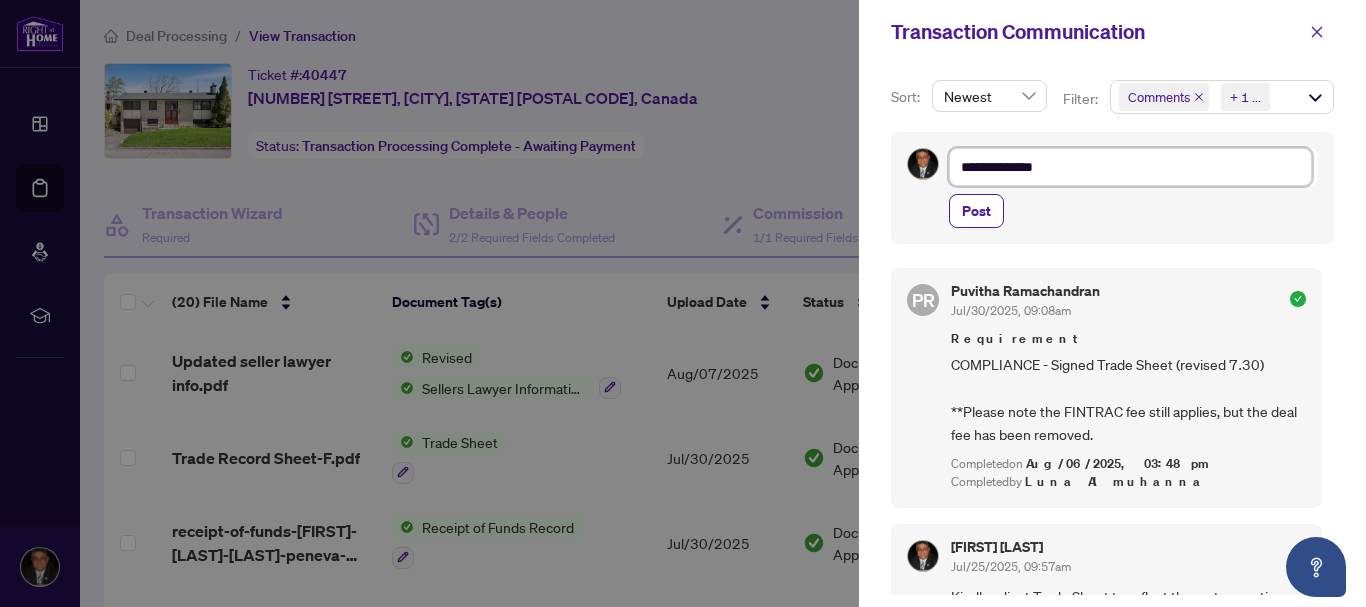 type on "**********" 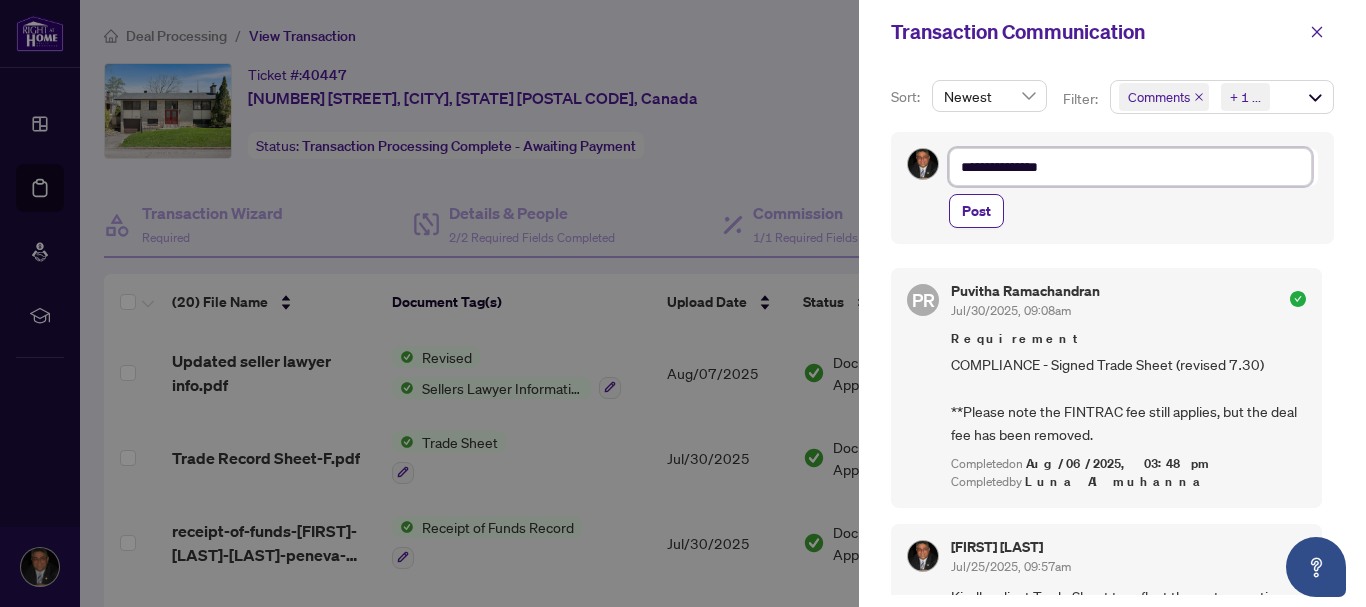 type on "**********" 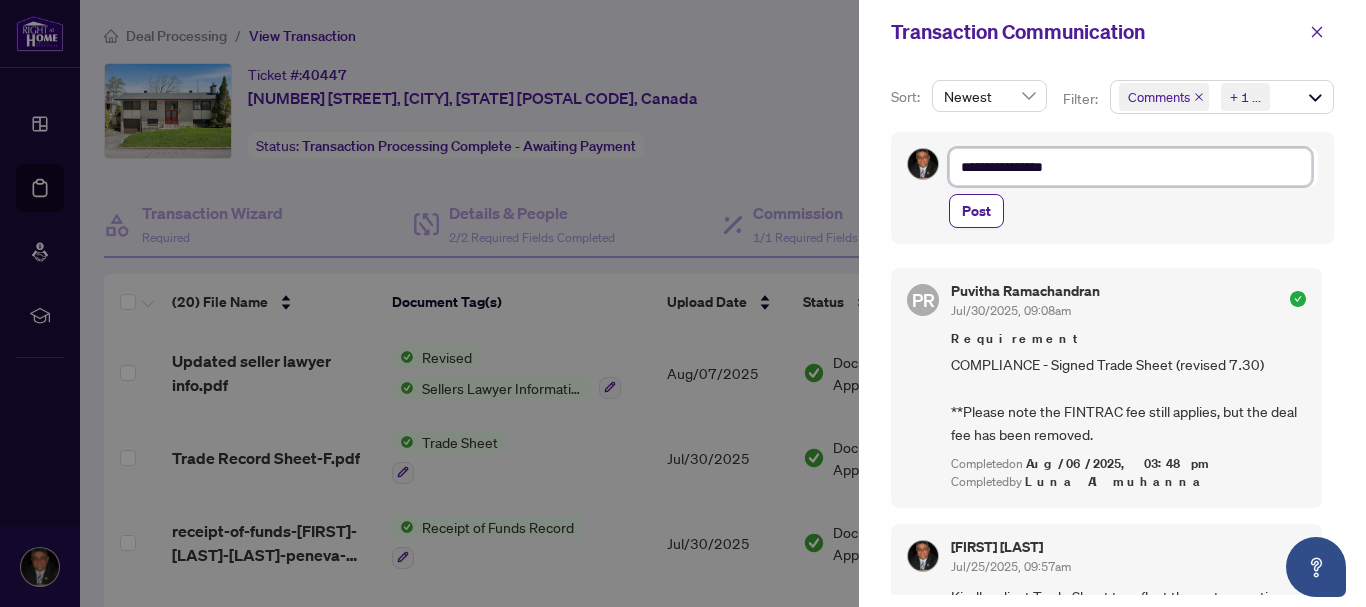 type on "**********" 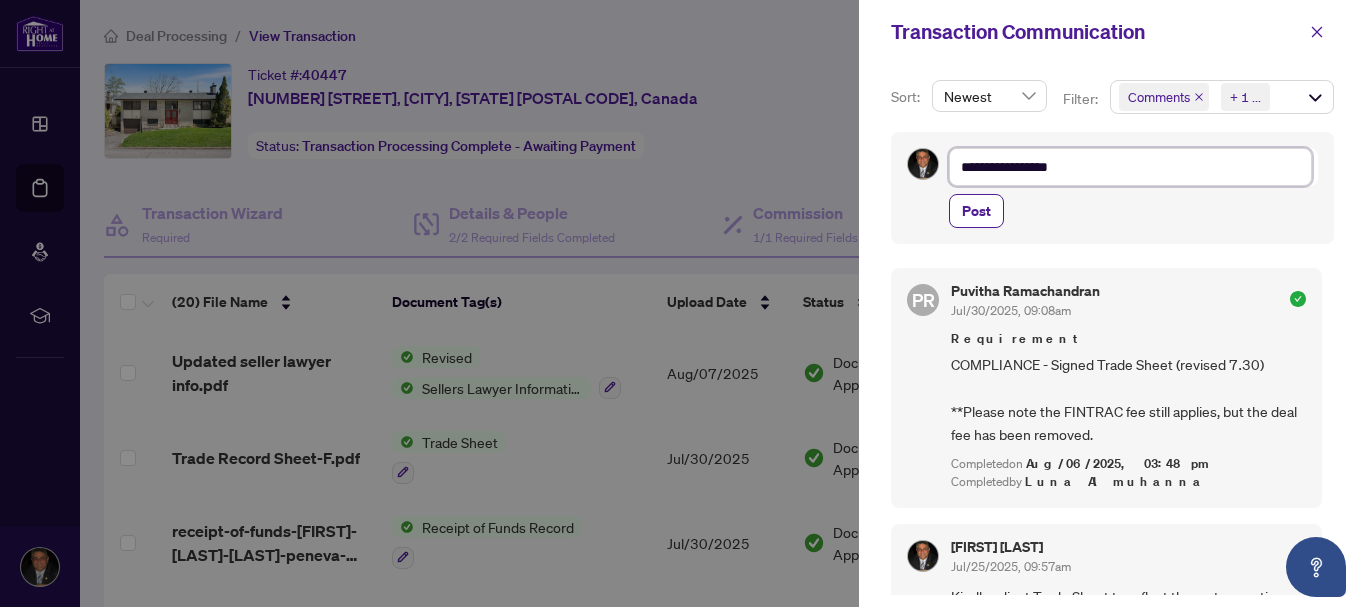 type on "**********" 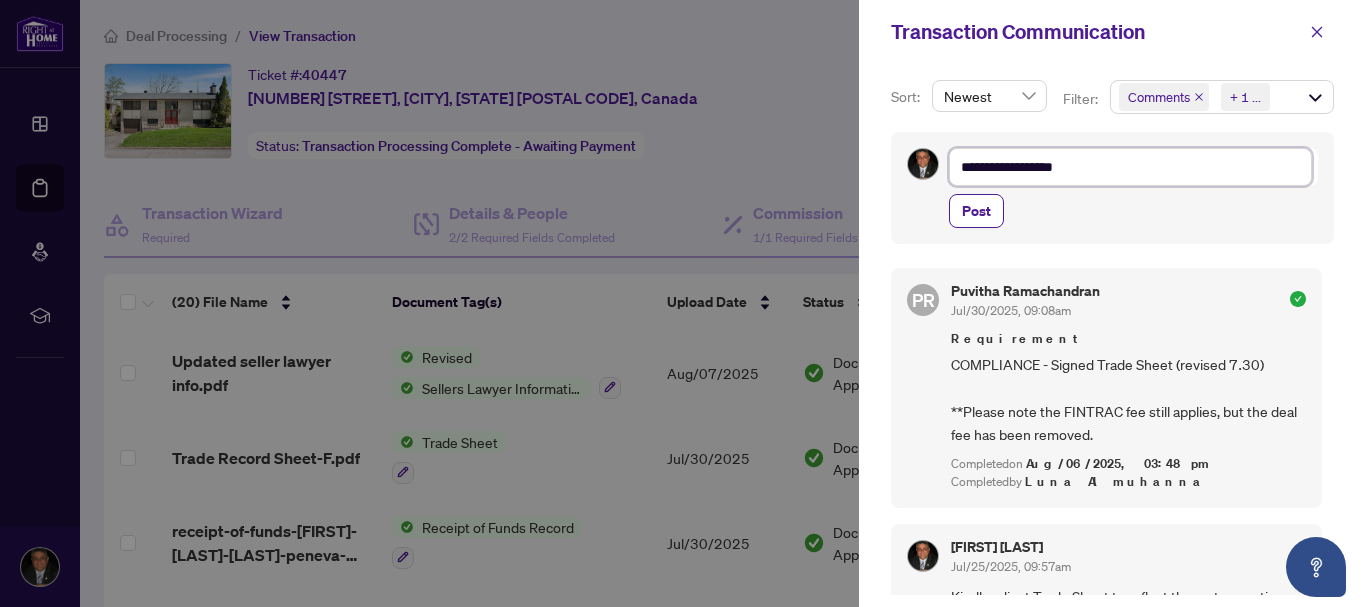 type on "**********" 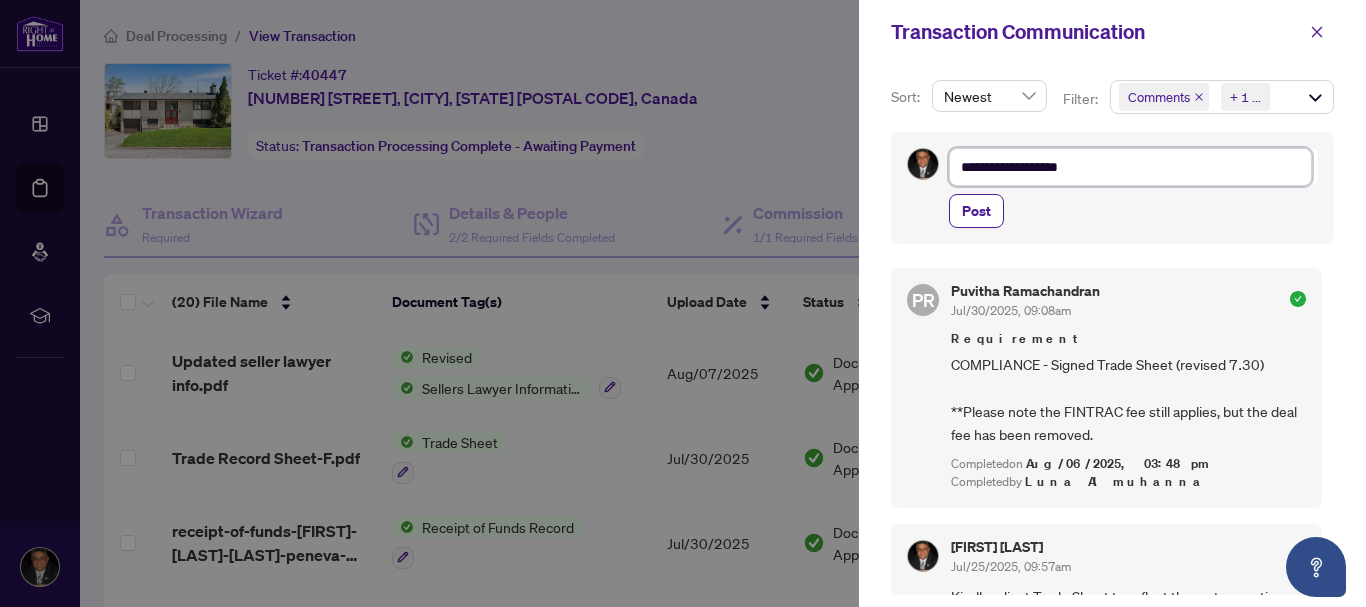 type on "**********" 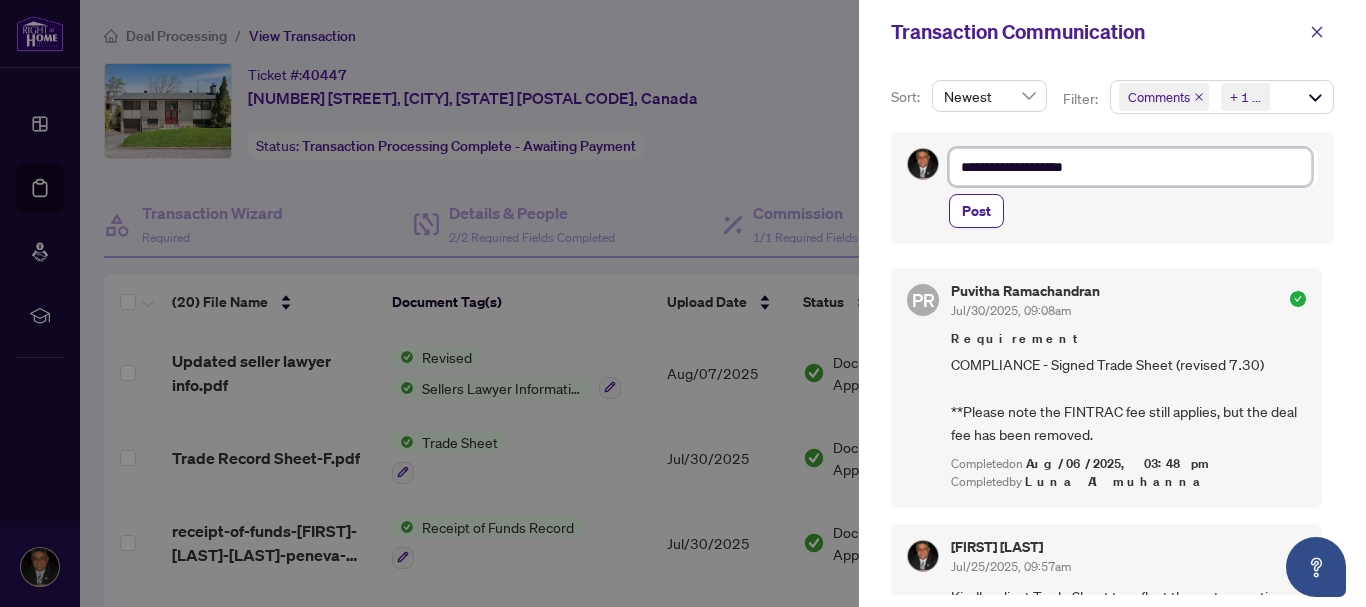 type on "**********" 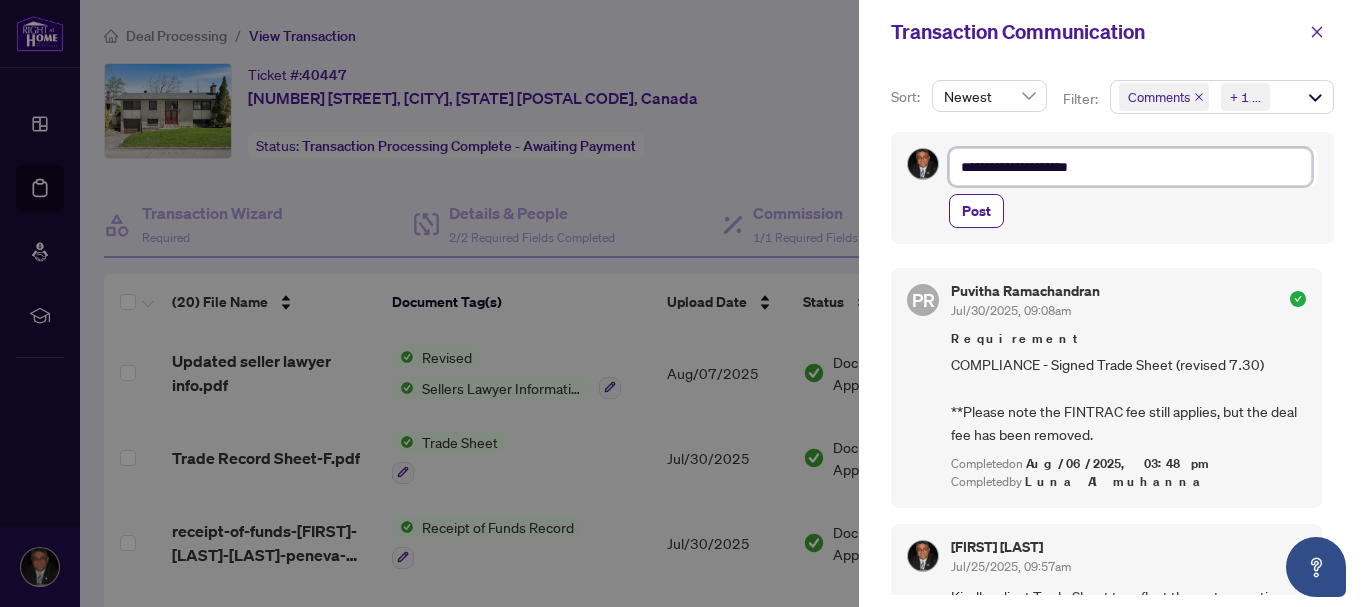 type on "**********" 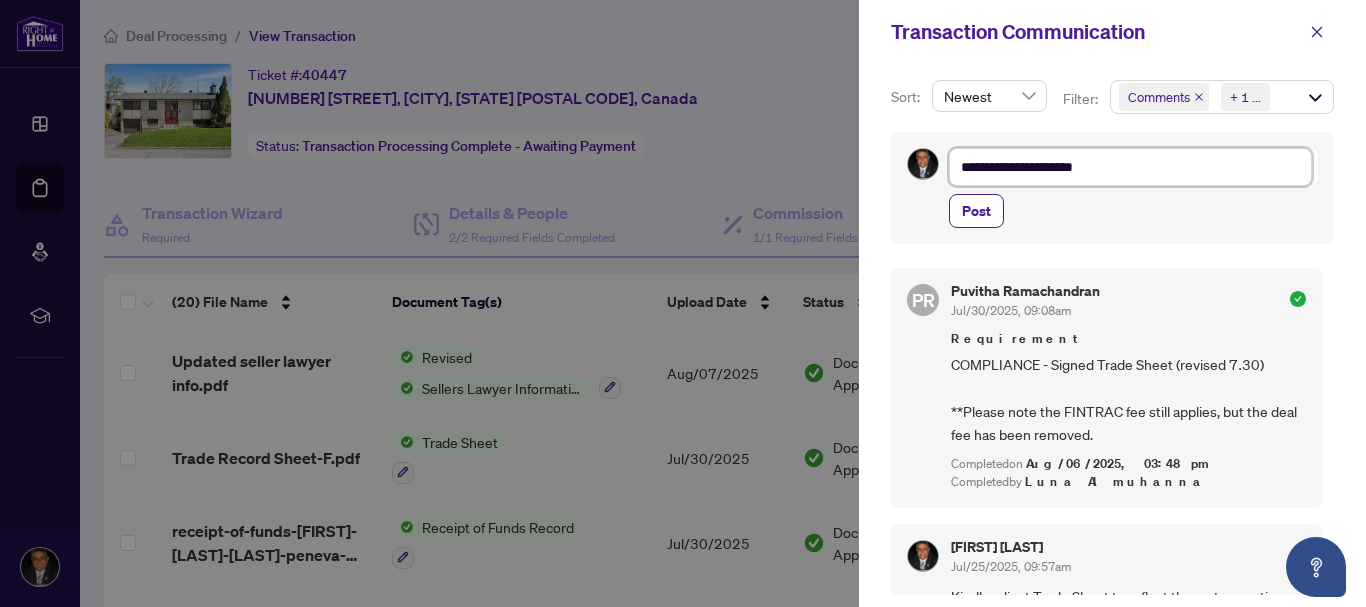 type on "**********" 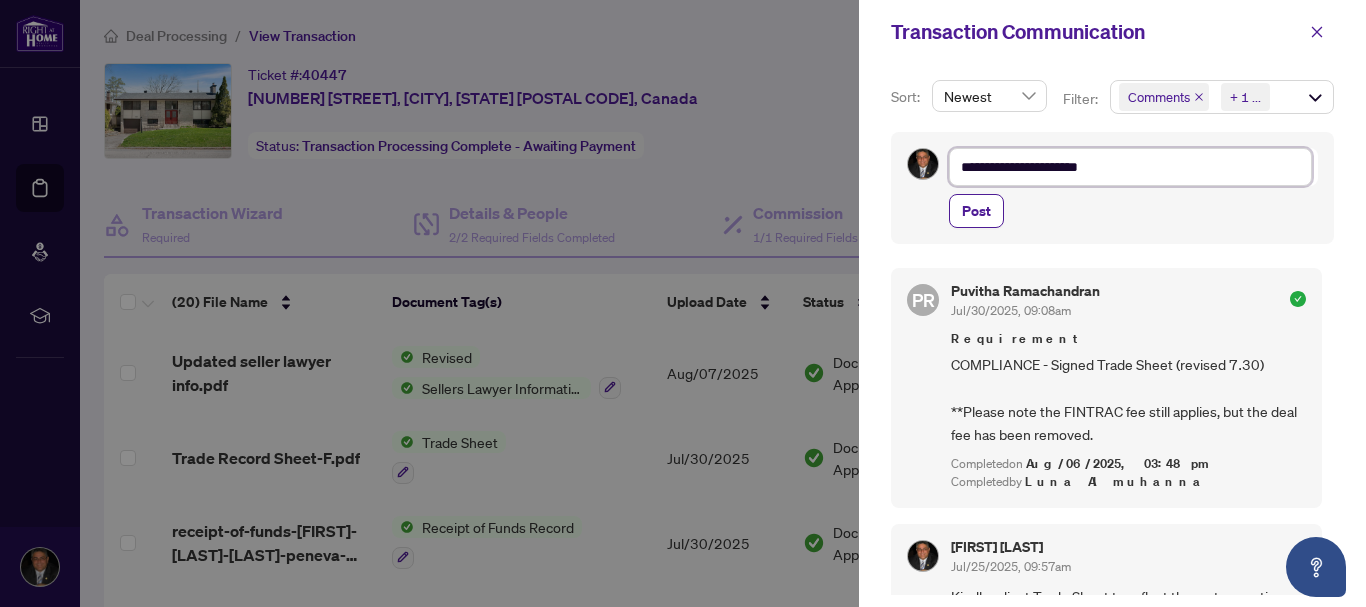 type on "**********" 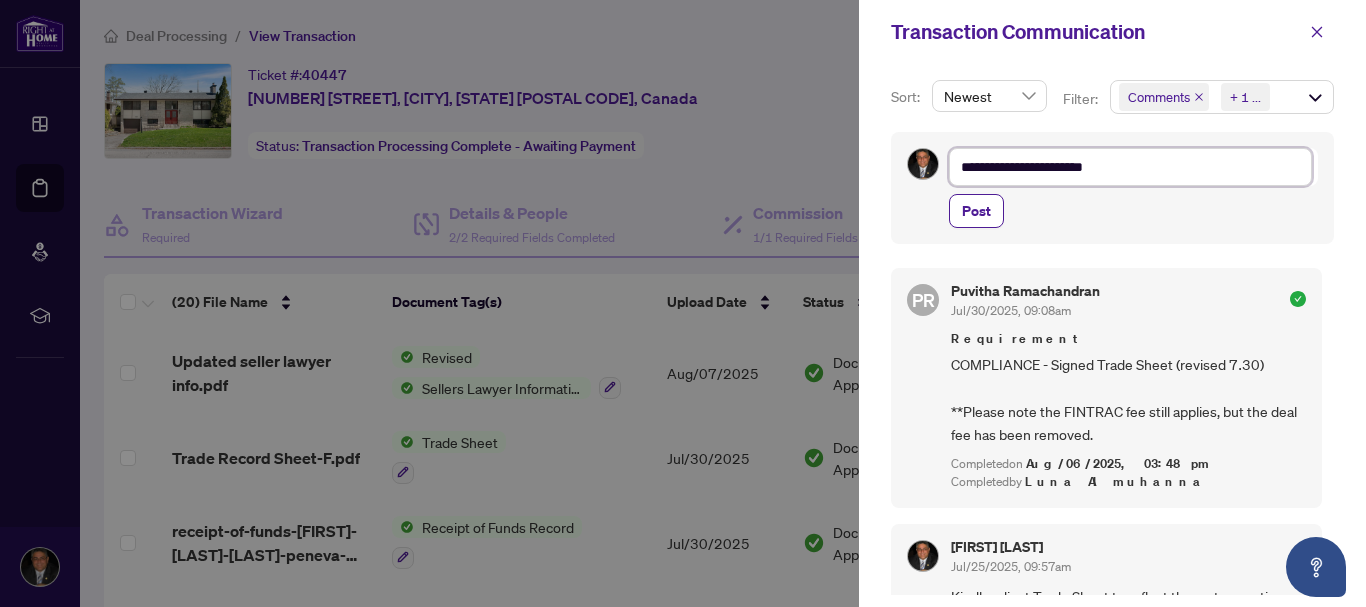 type on "**********" 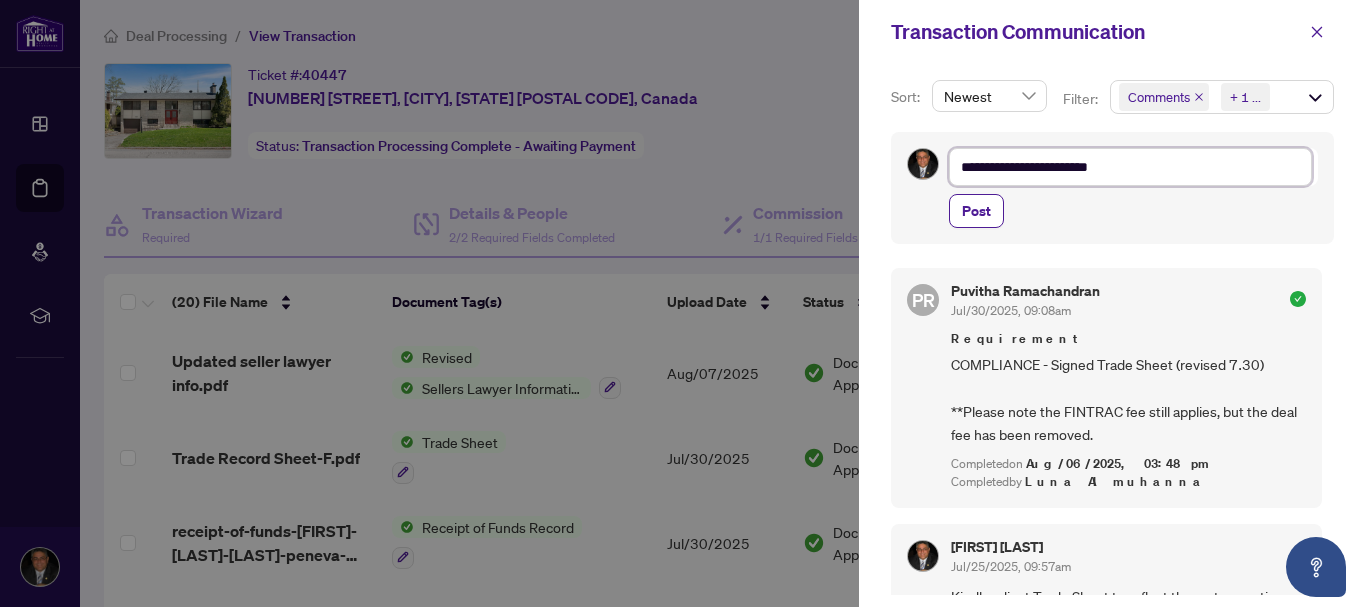 type on "**********" 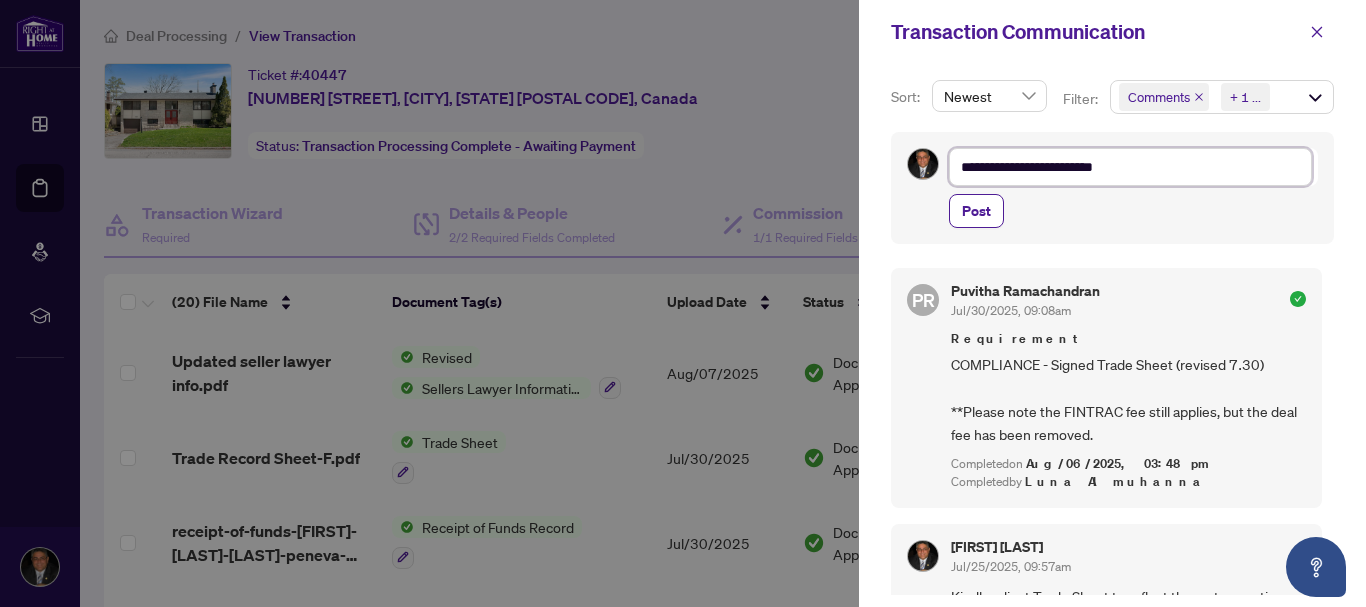 type on "**********" 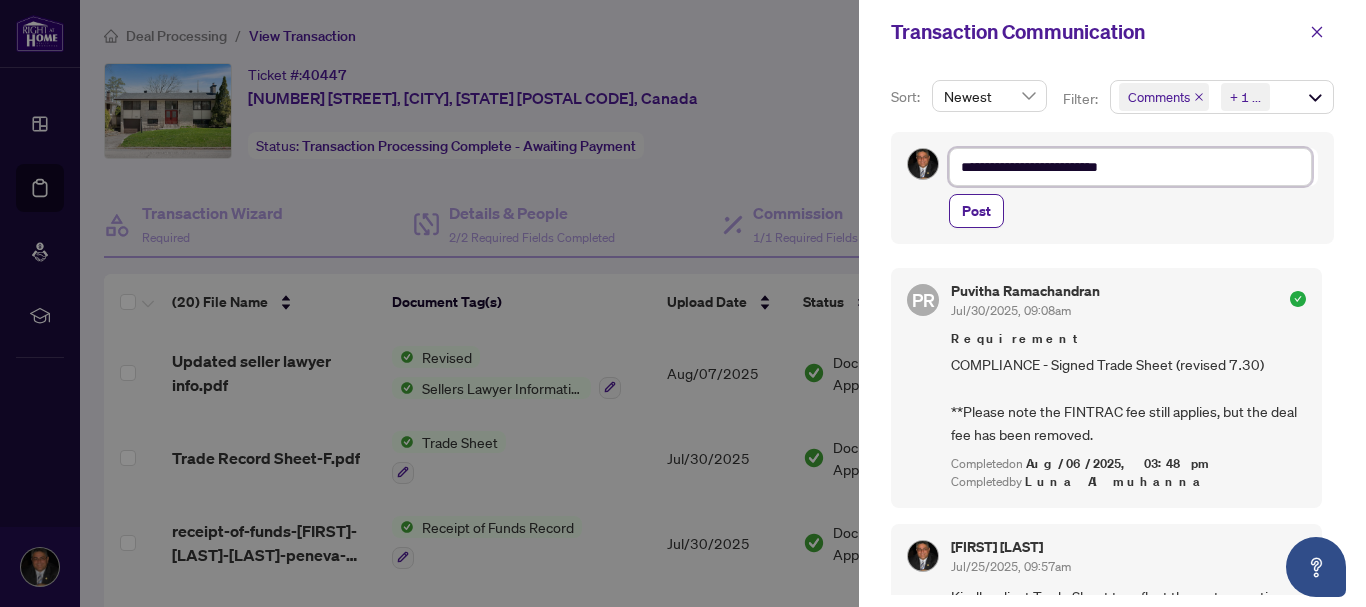 type on "**********" 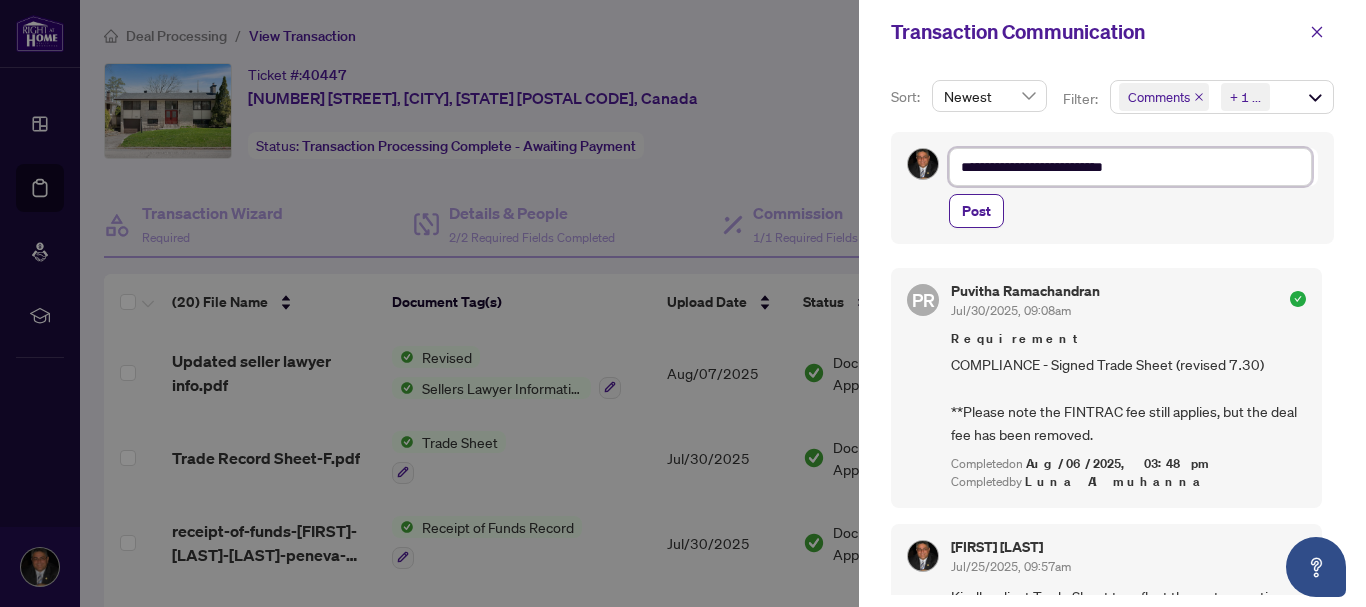 type on "**********" 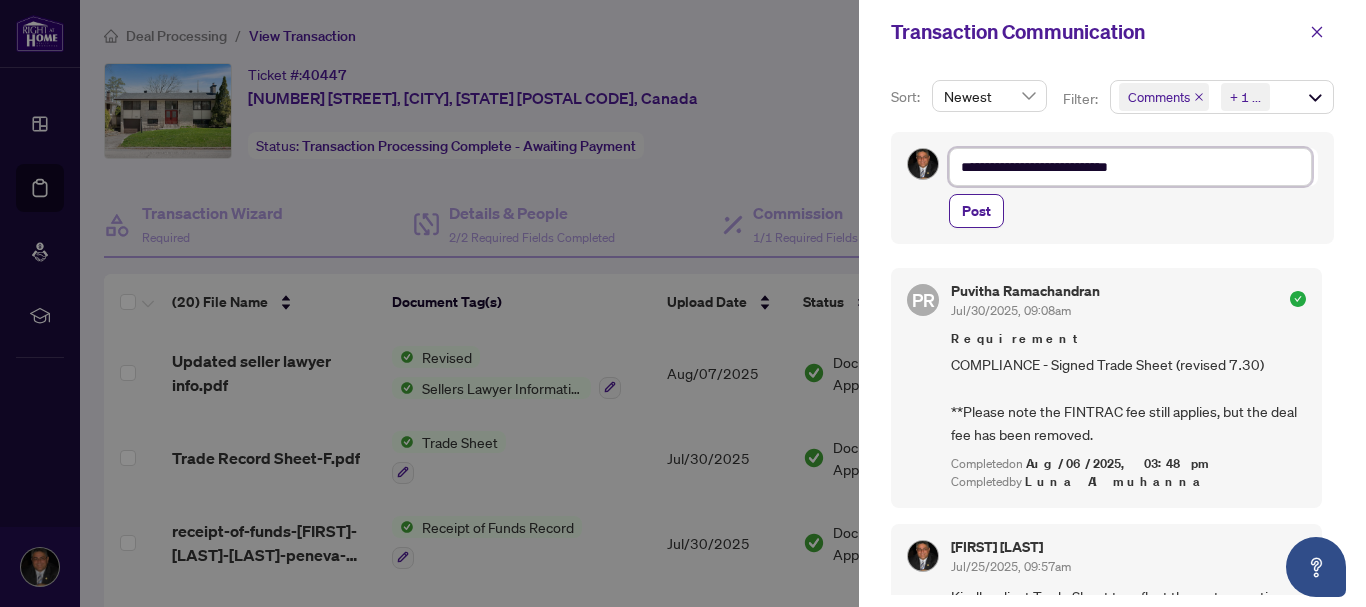 type on "**********" 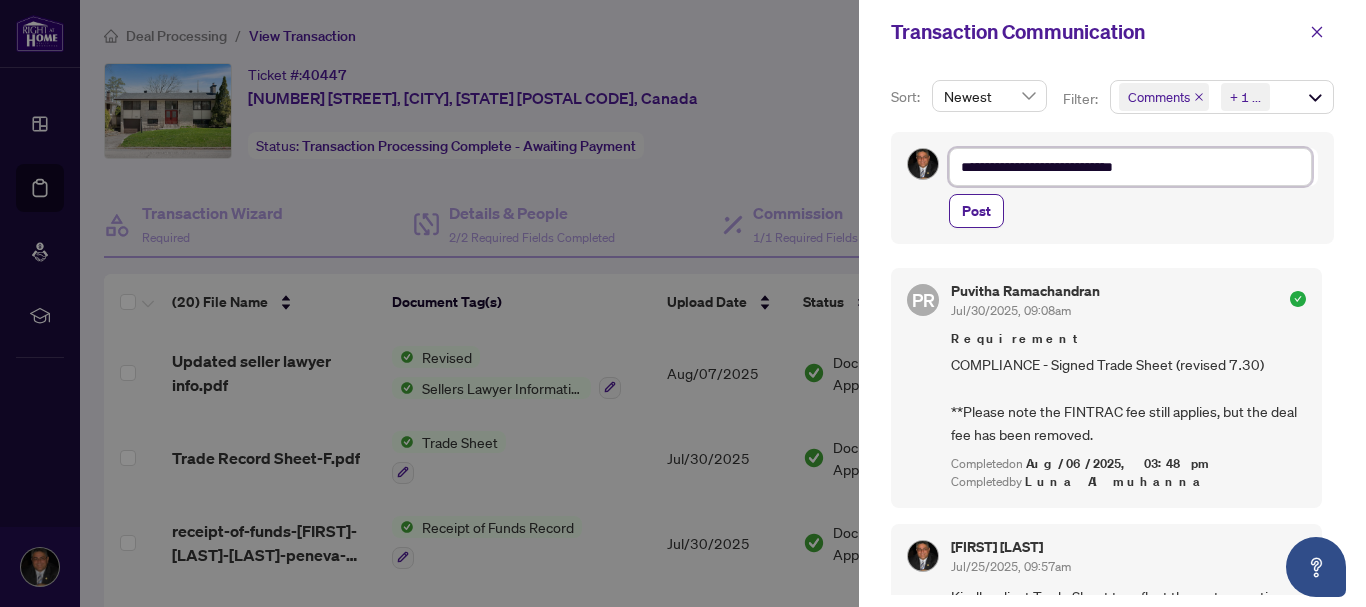 type on "**********" 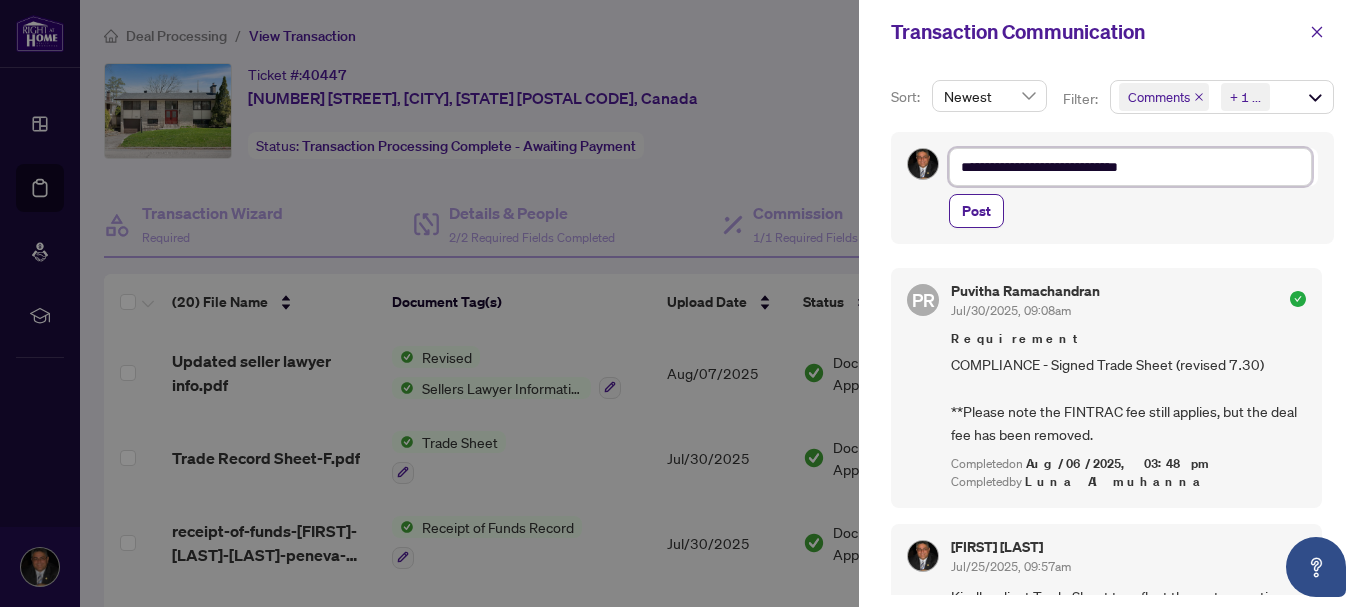 type on "**********" 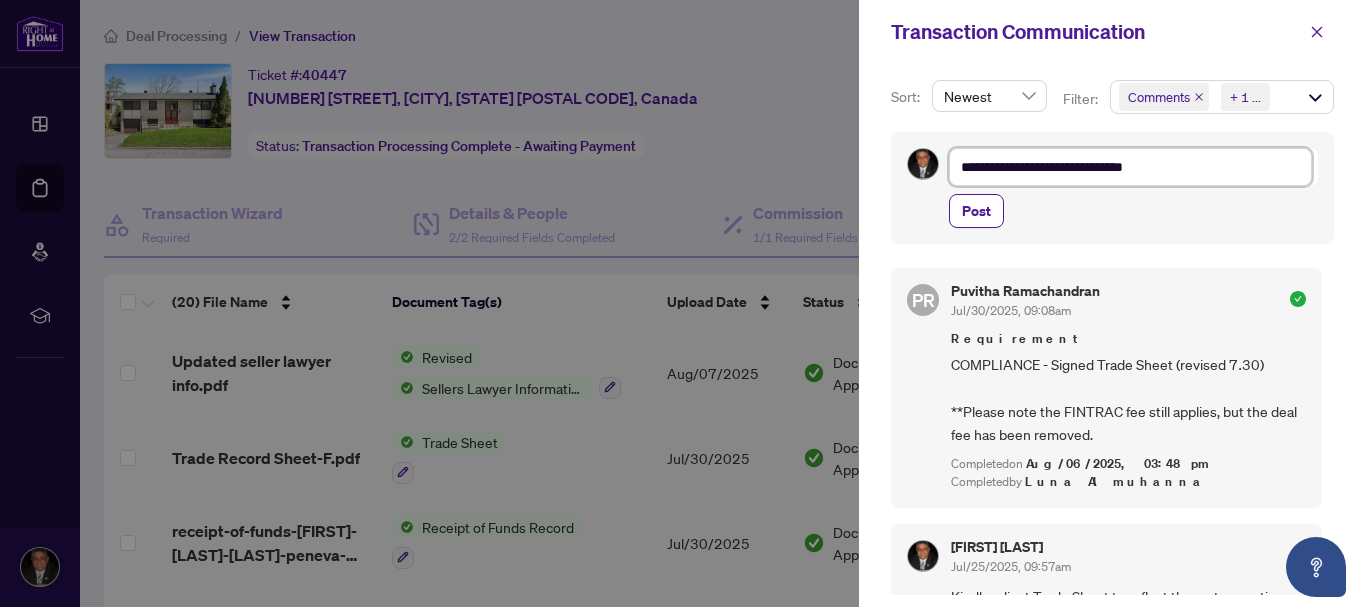 type on "**********" 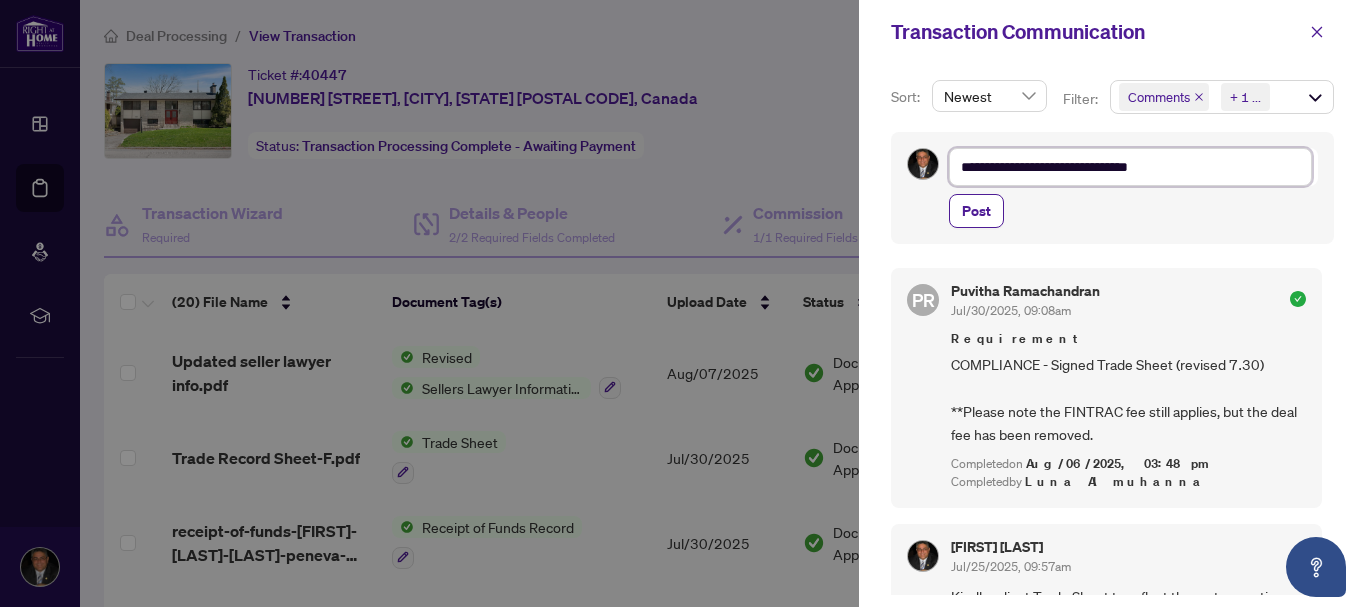 type on "**********" 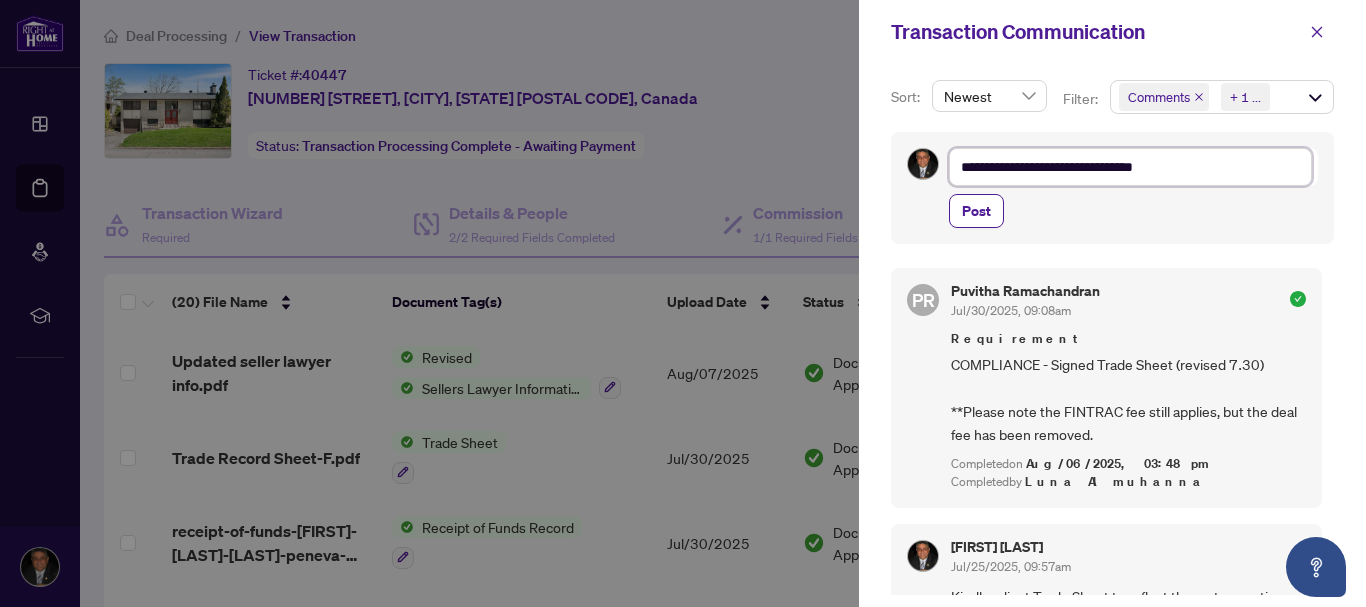 type on "**********" 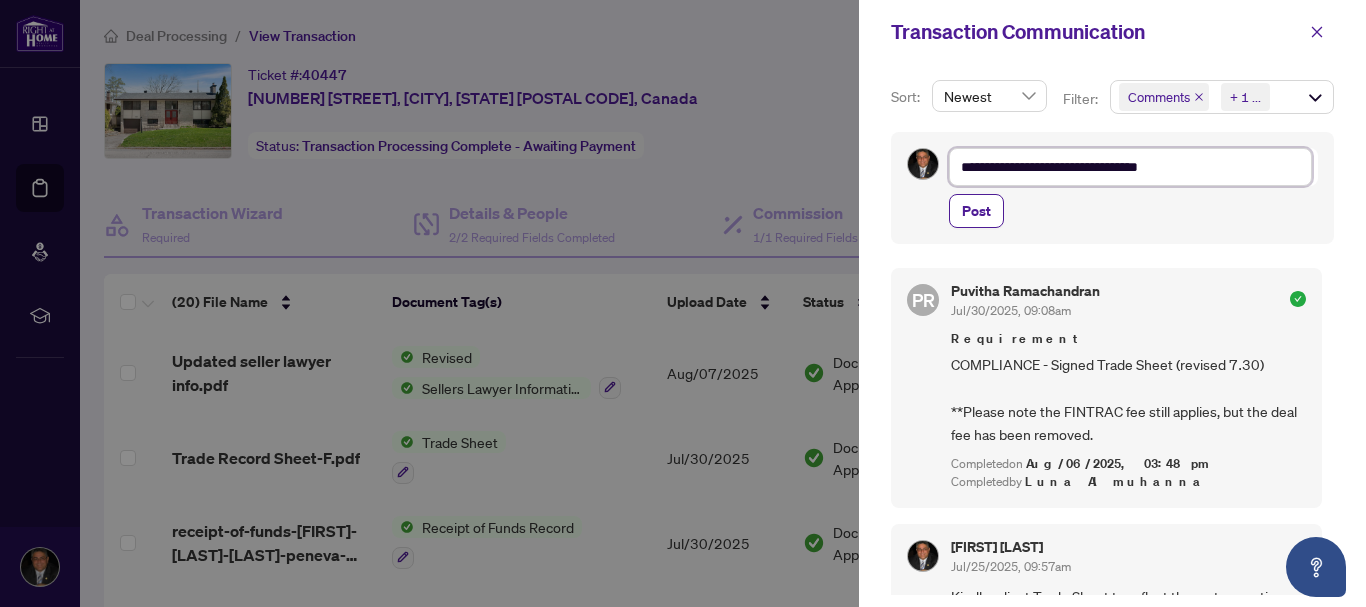 type on "**********" 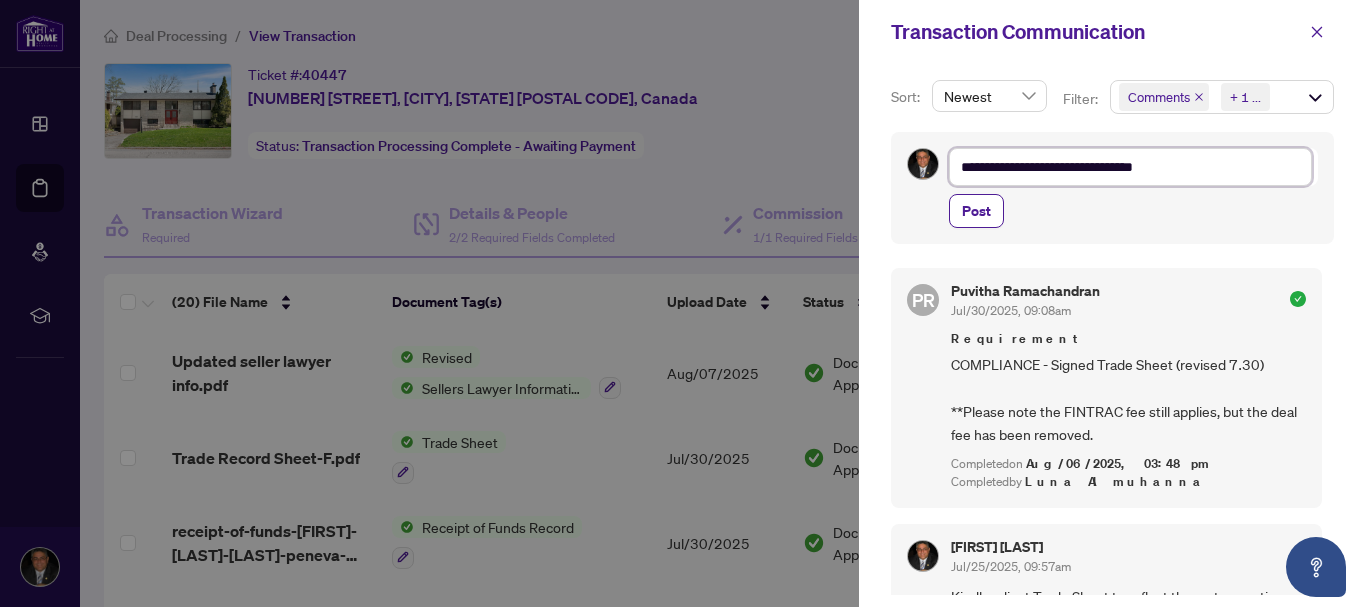 type on "**********" 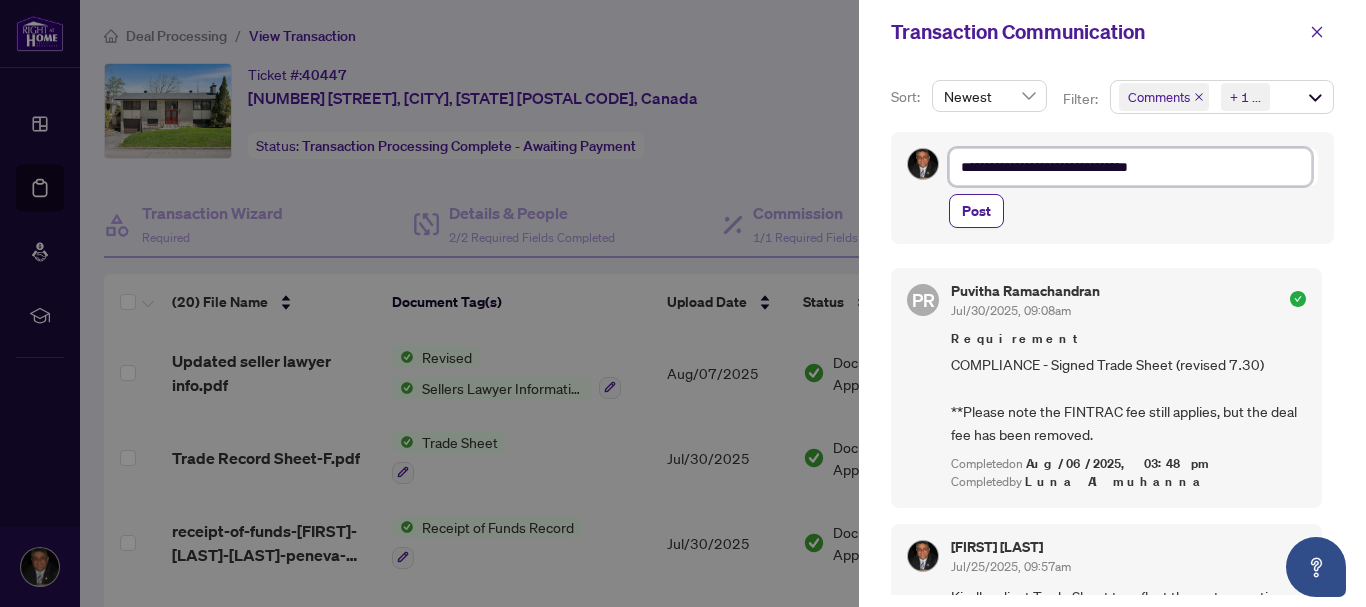 type on "**********" 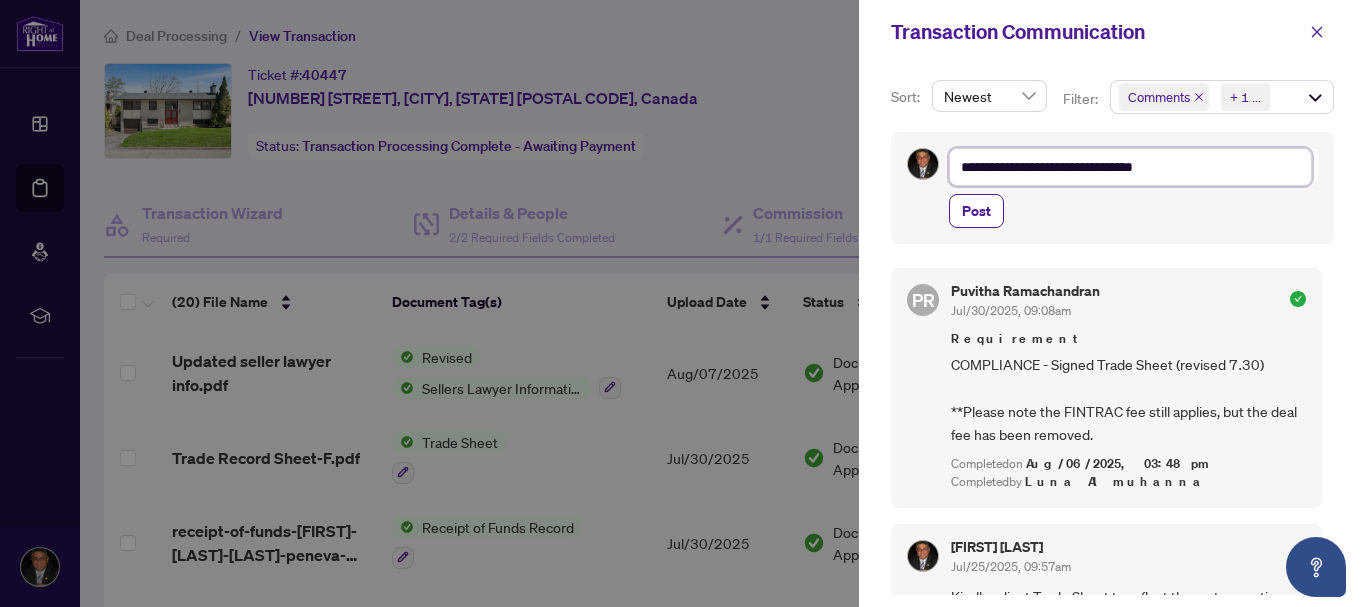 type on "**********" 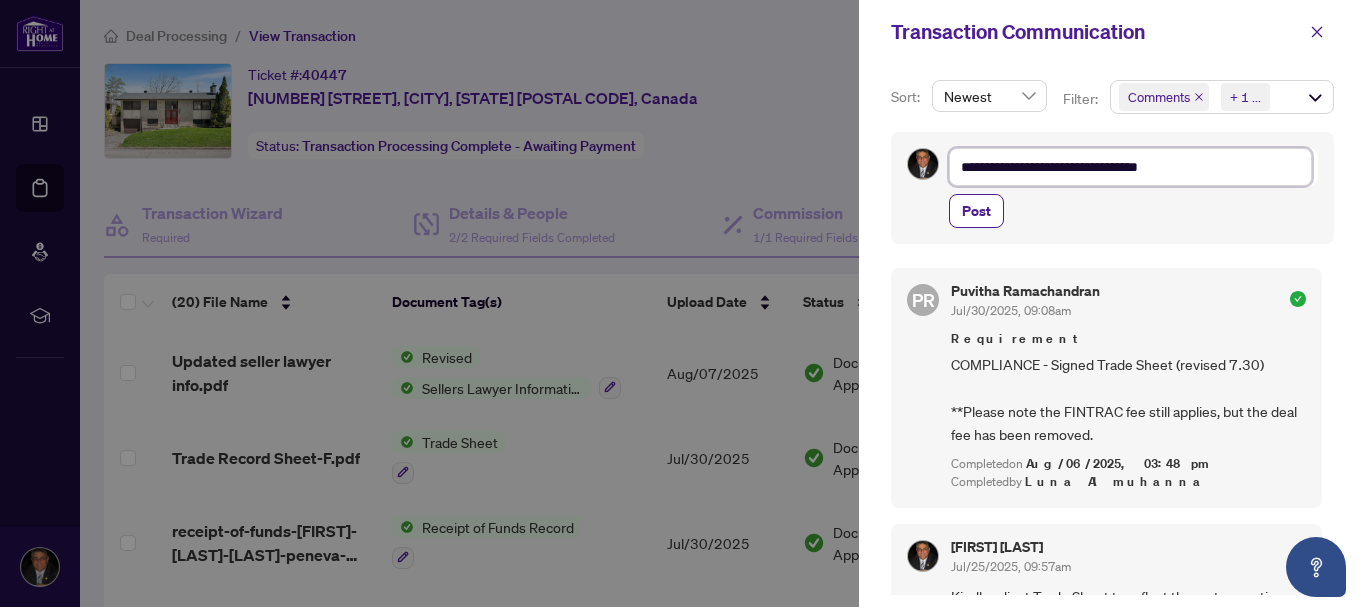 type on "**********" 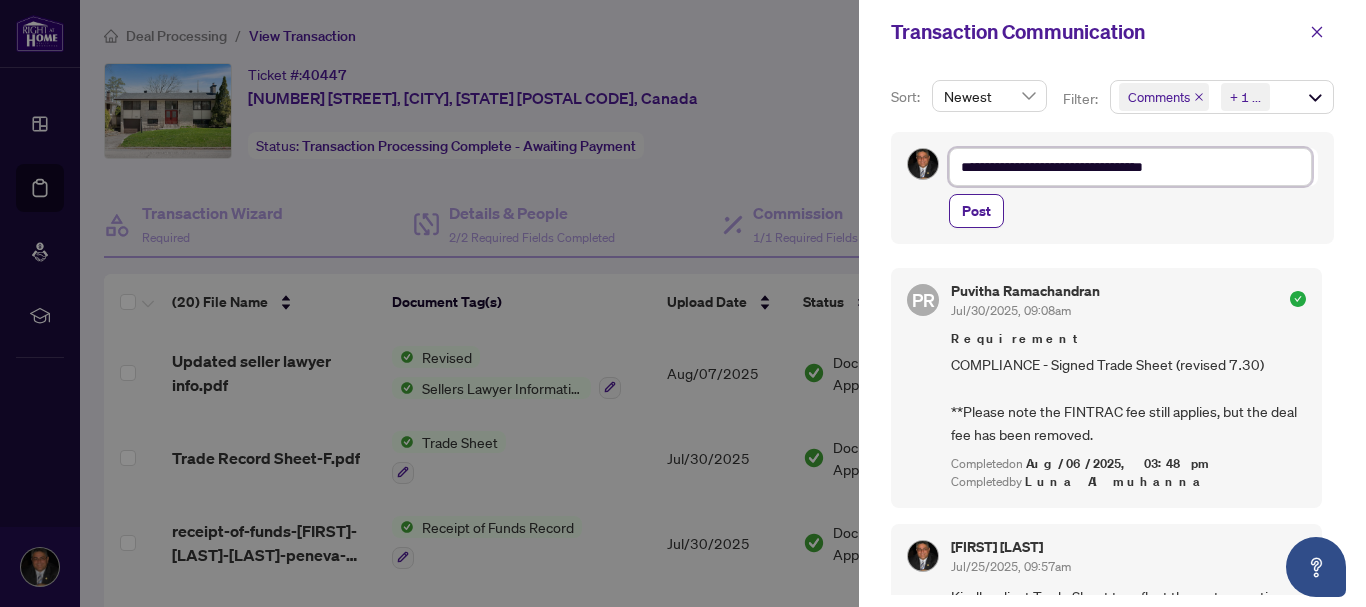 type on "**********" 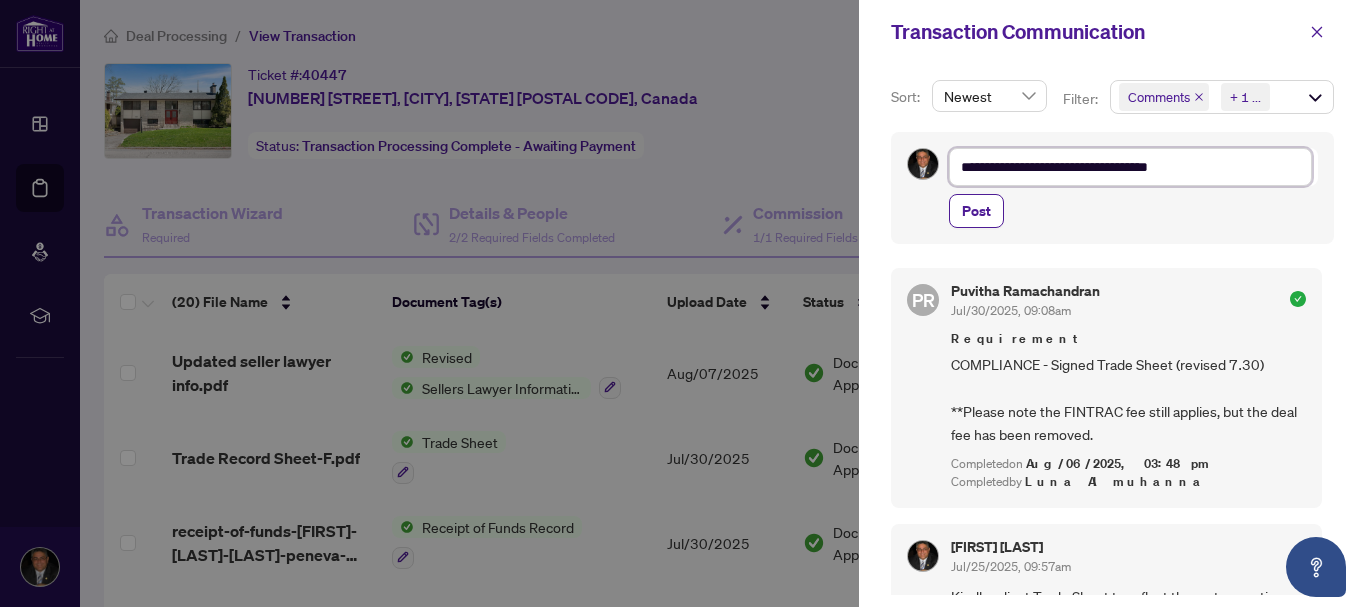 type on "**********" 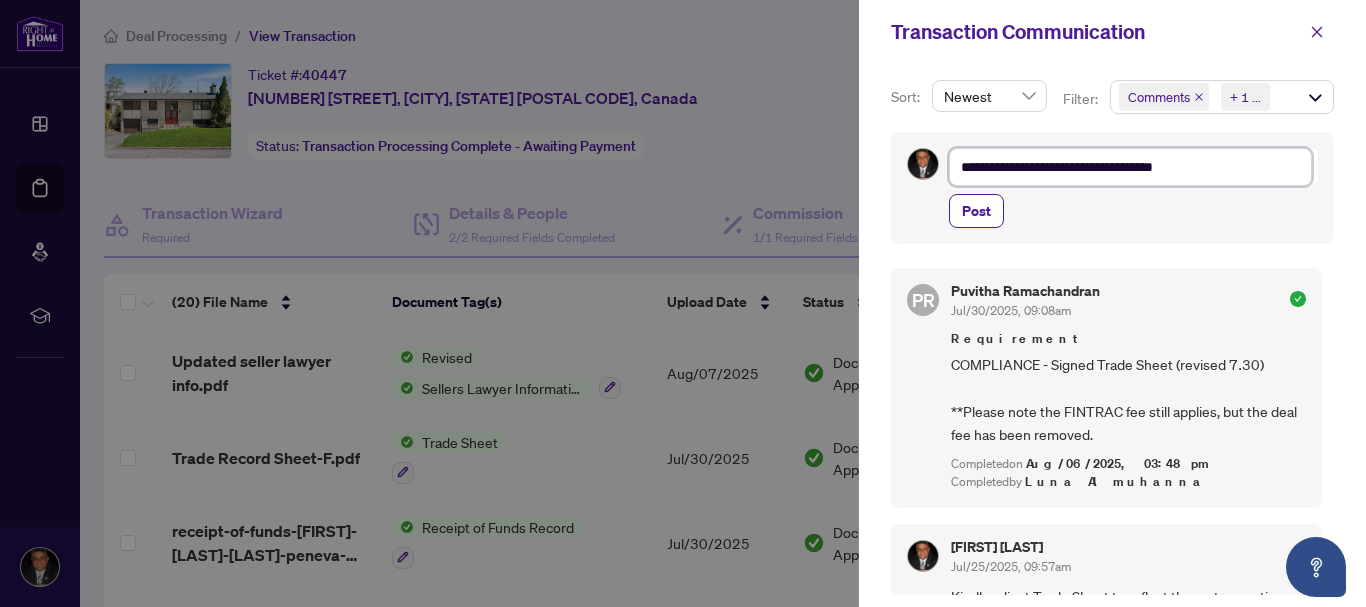 type on "**********" 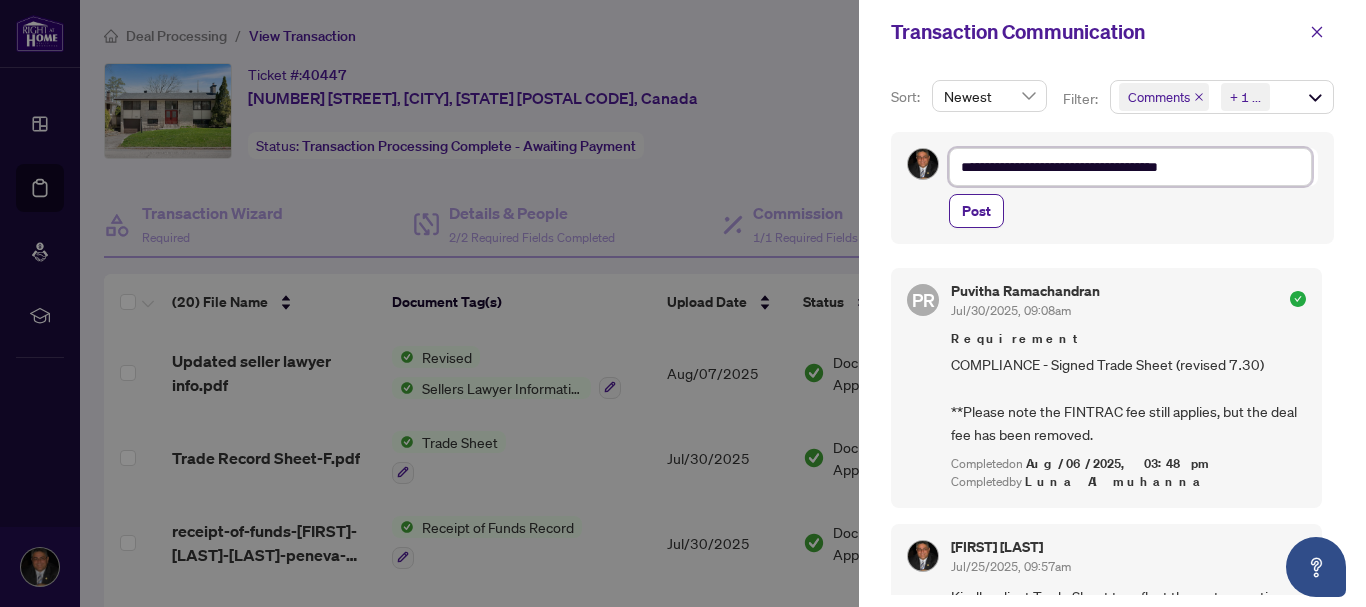 type on "**********" 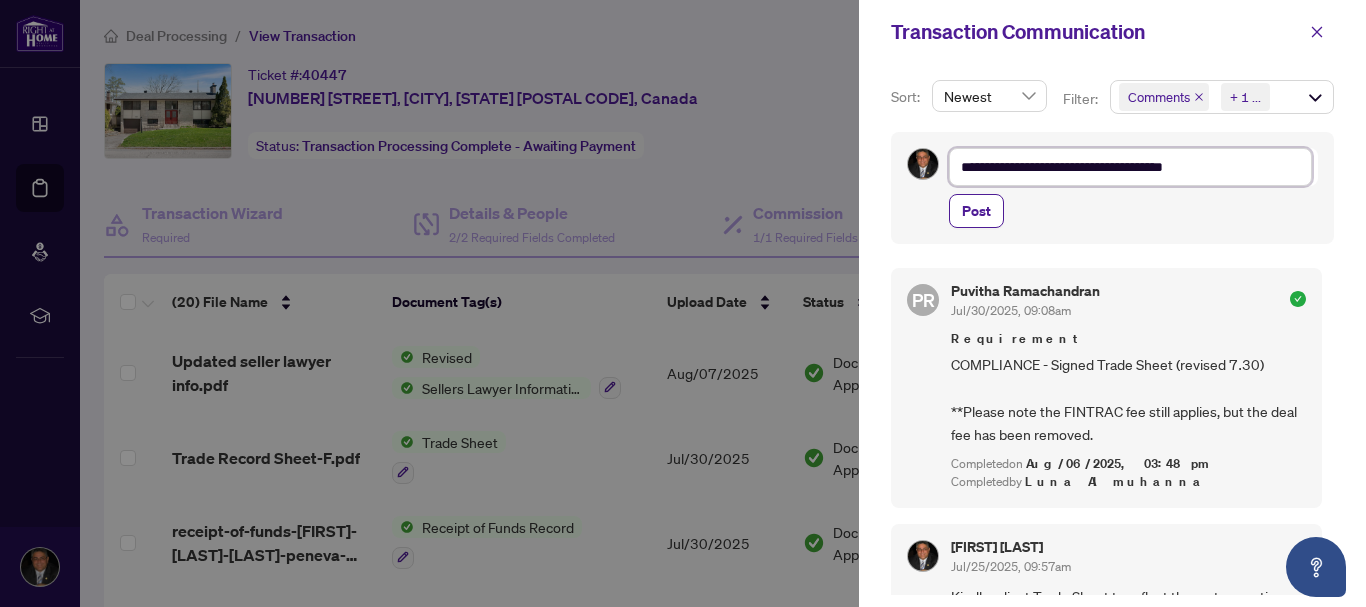 type on "**********" 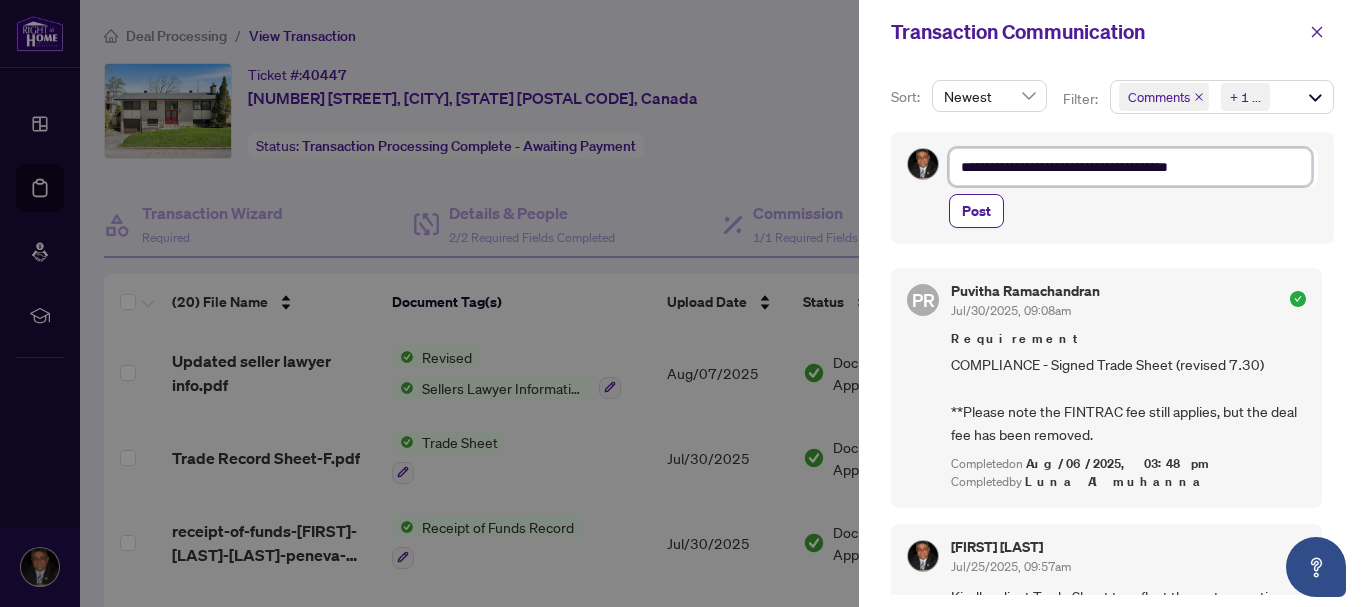 type on "**********" 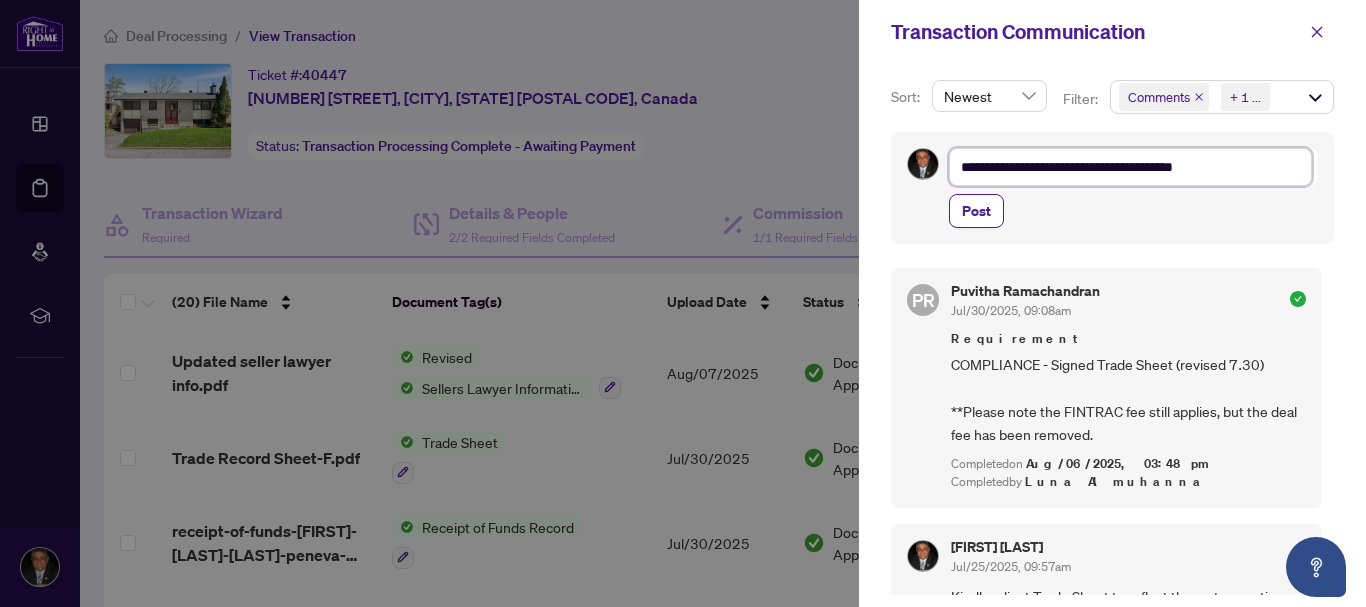 type on "**********" 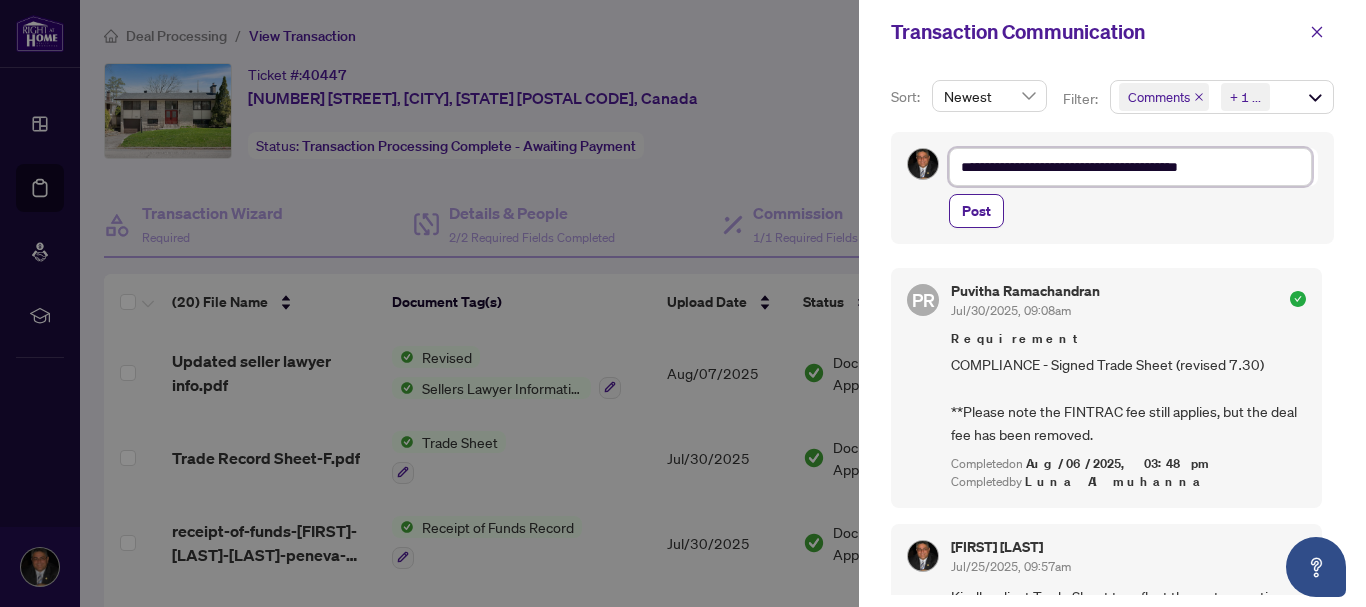 type on "**********" 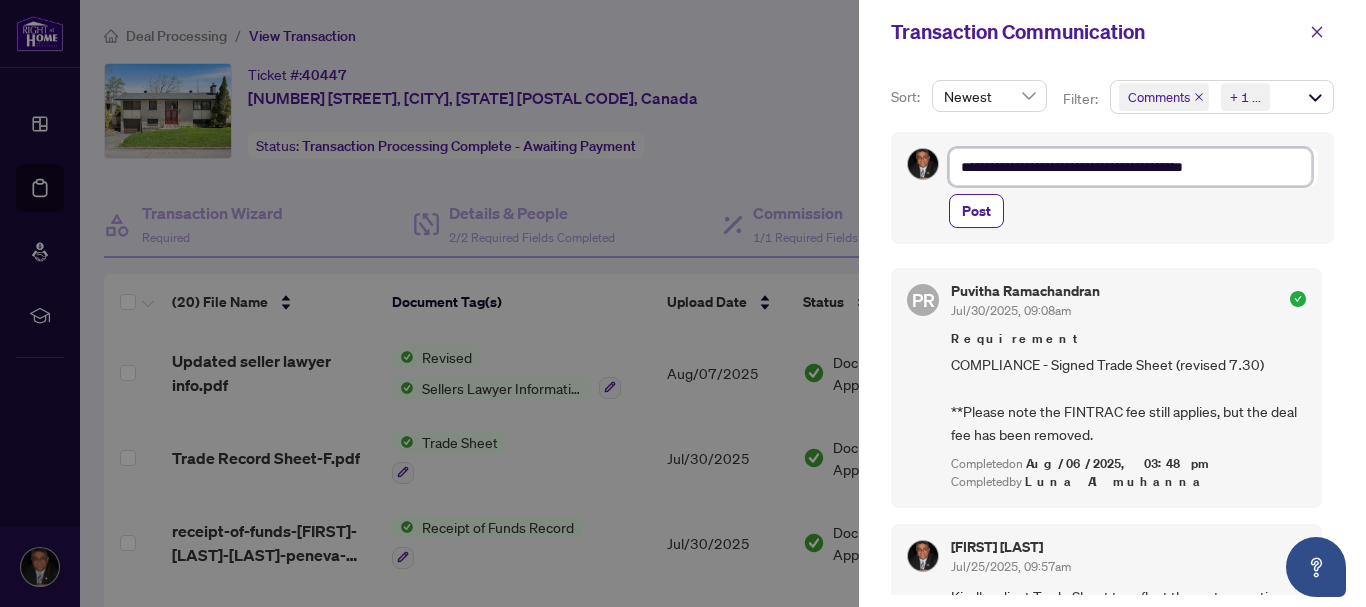type on "**********" 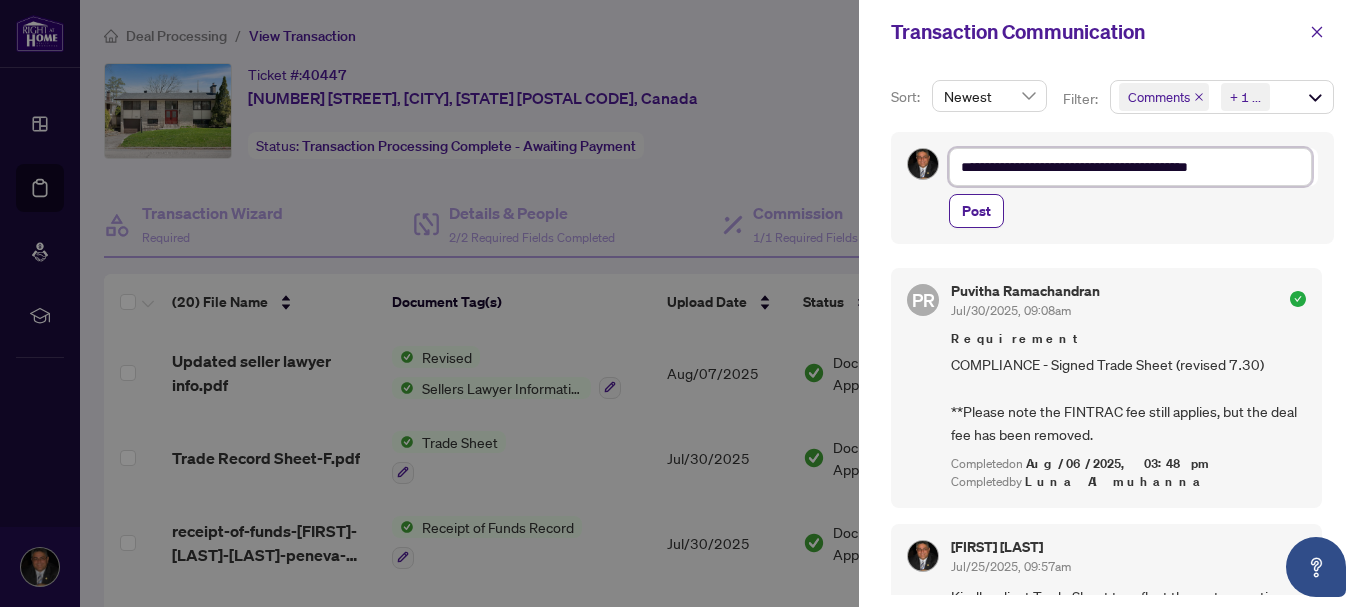 type on "**********" 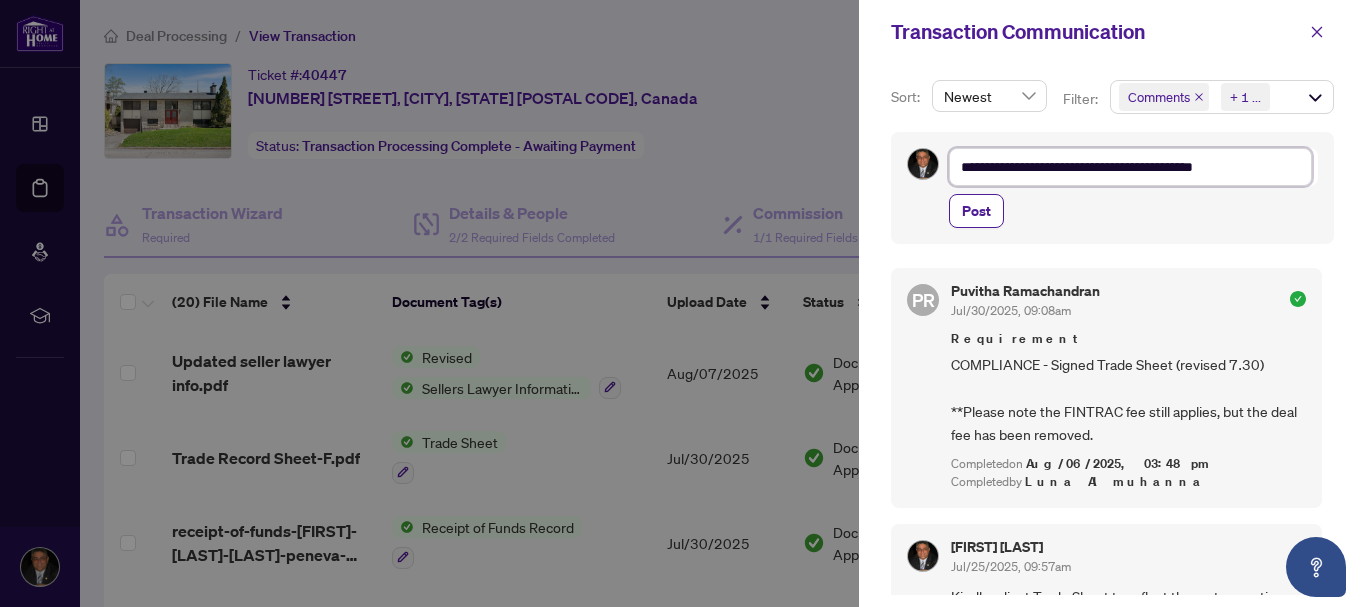 type on "**********" 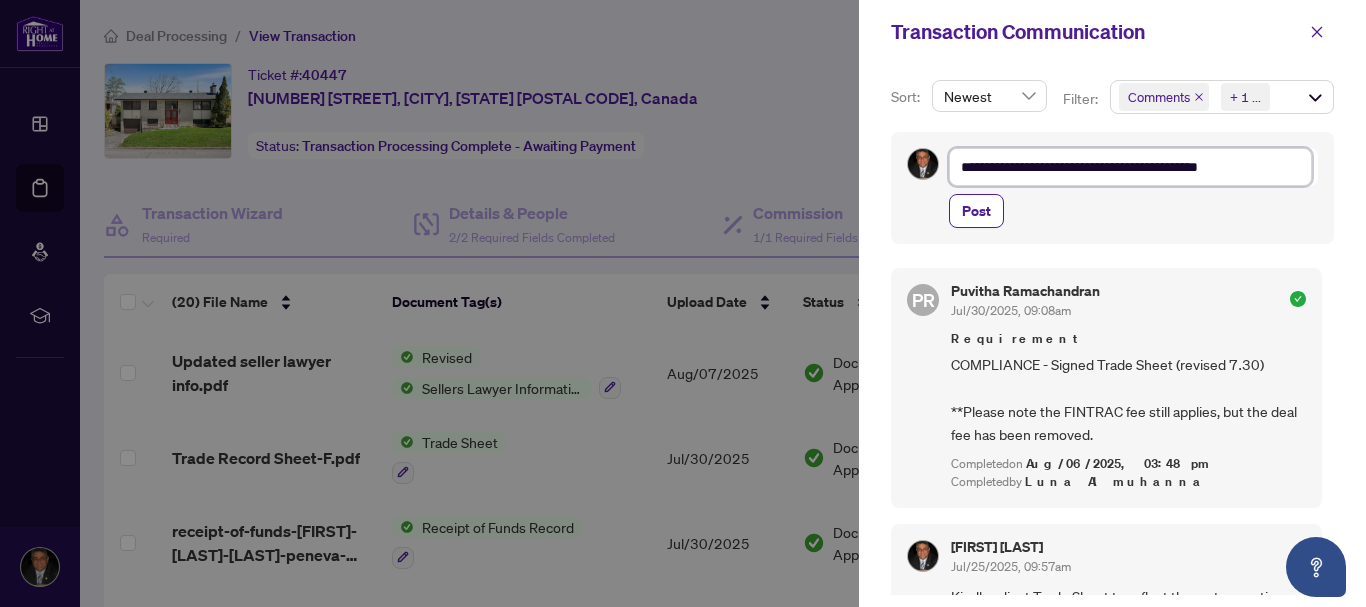 type on "**********" 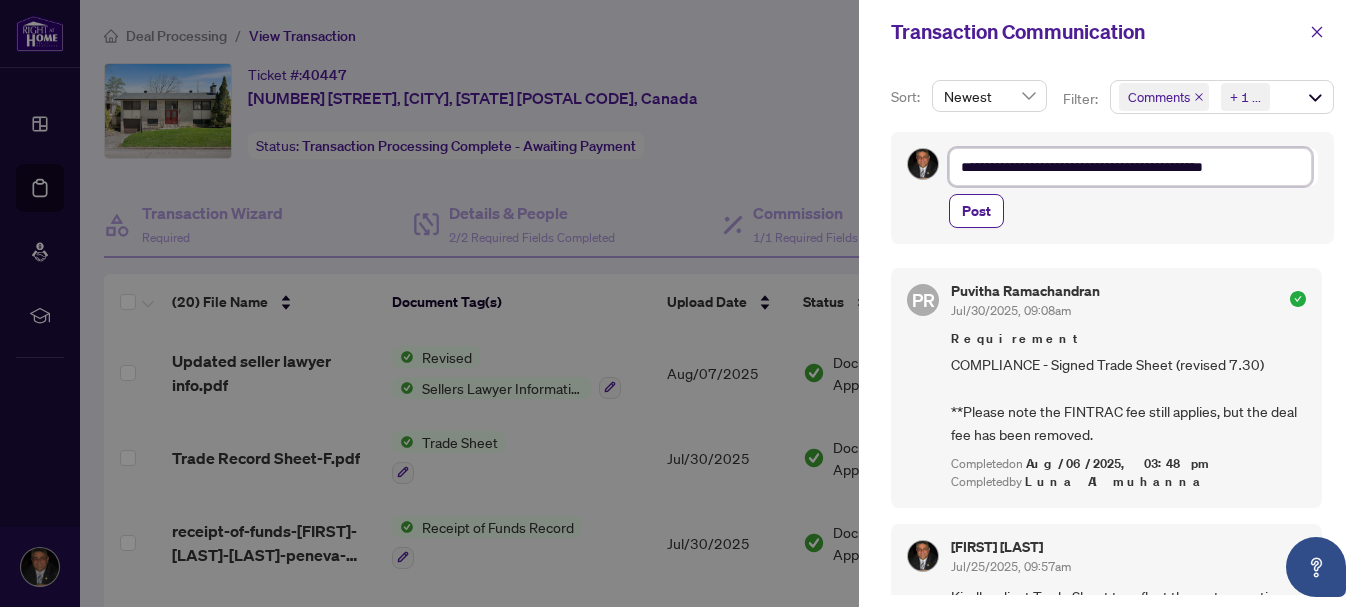 type on "**********" 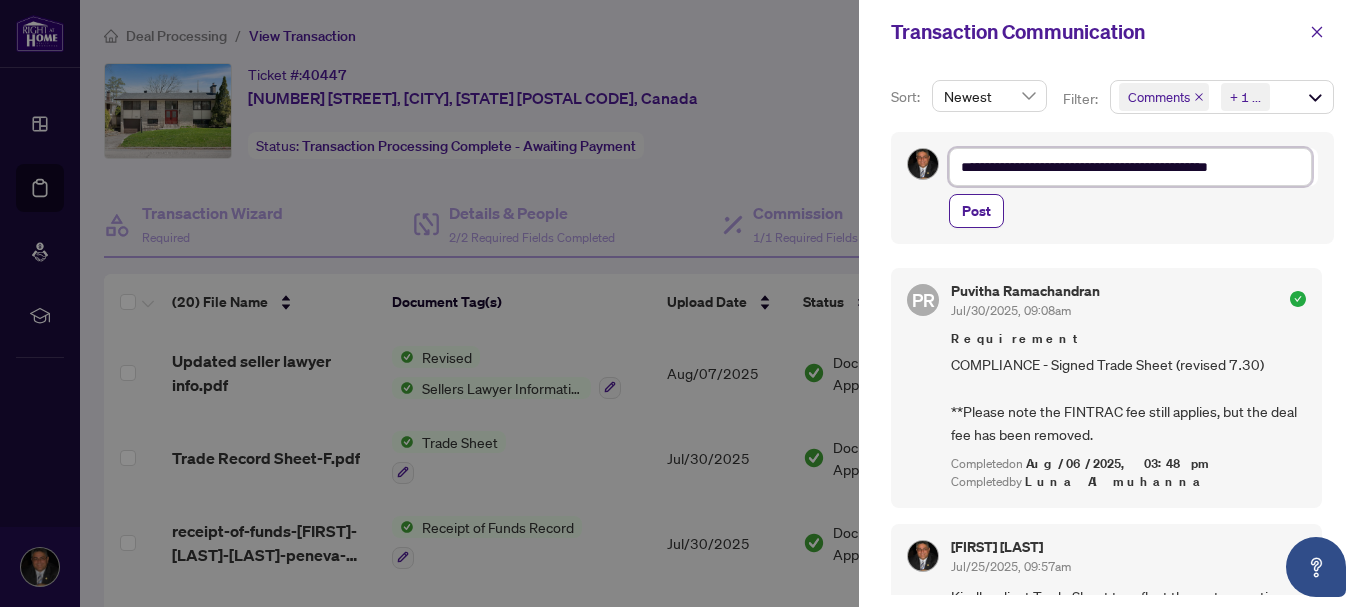 type on "**********" 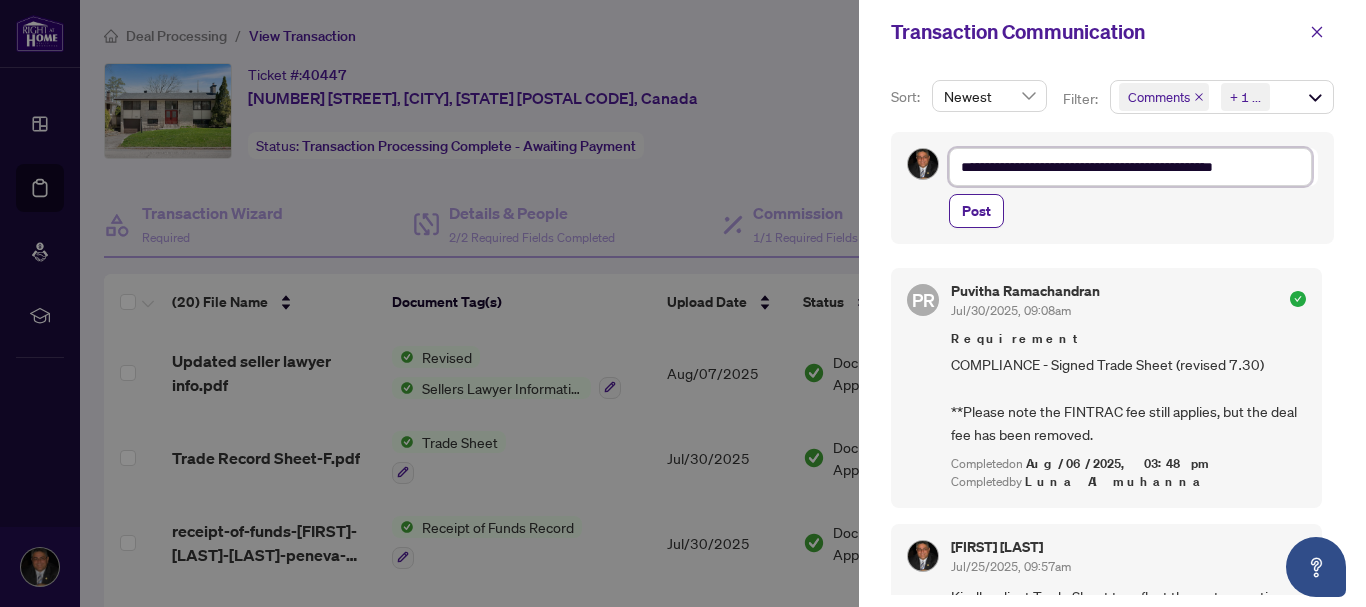 type on "**********" 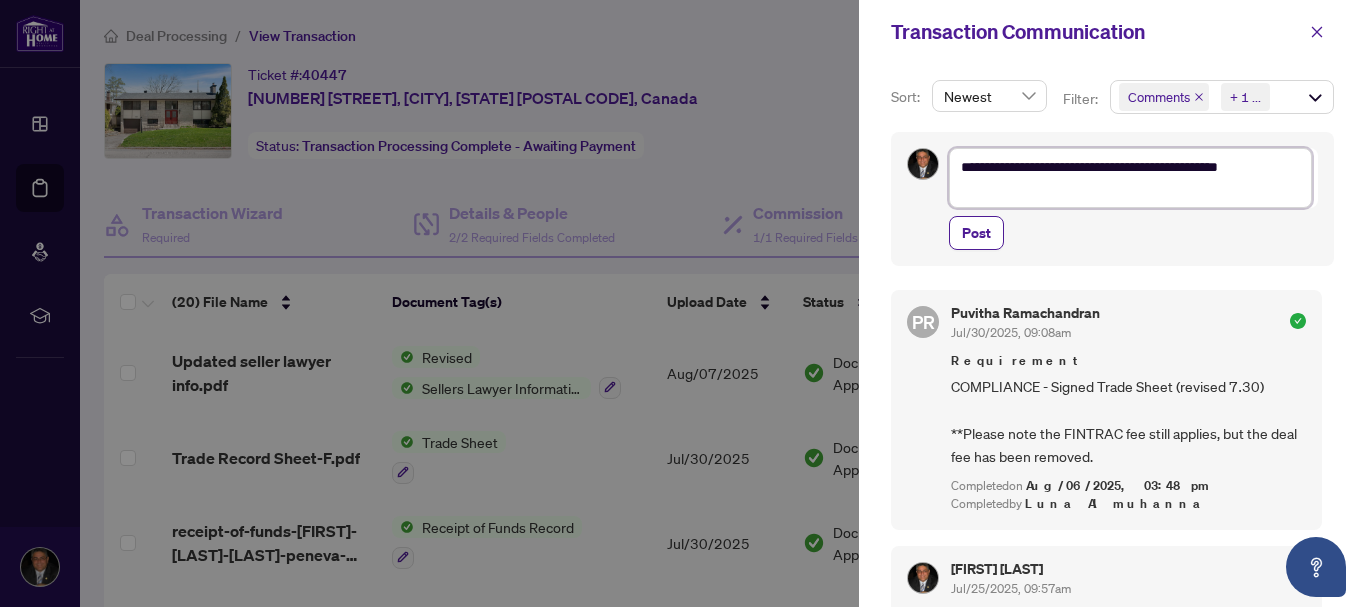 type on "**********" 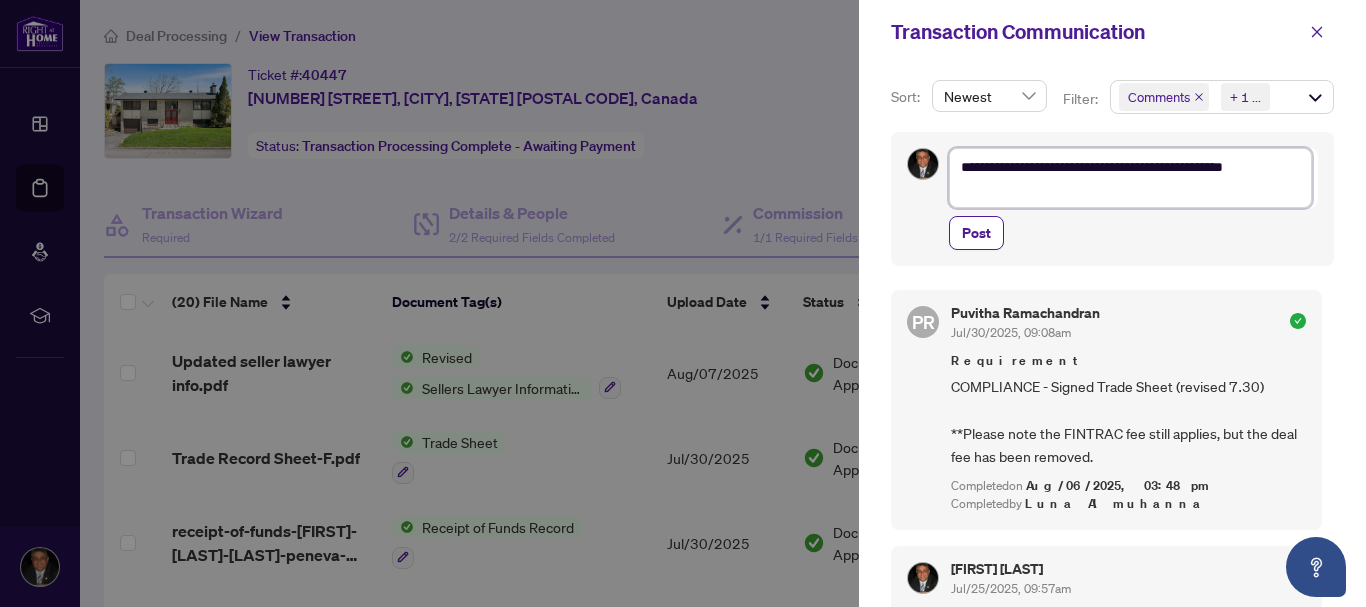 type on "**********" 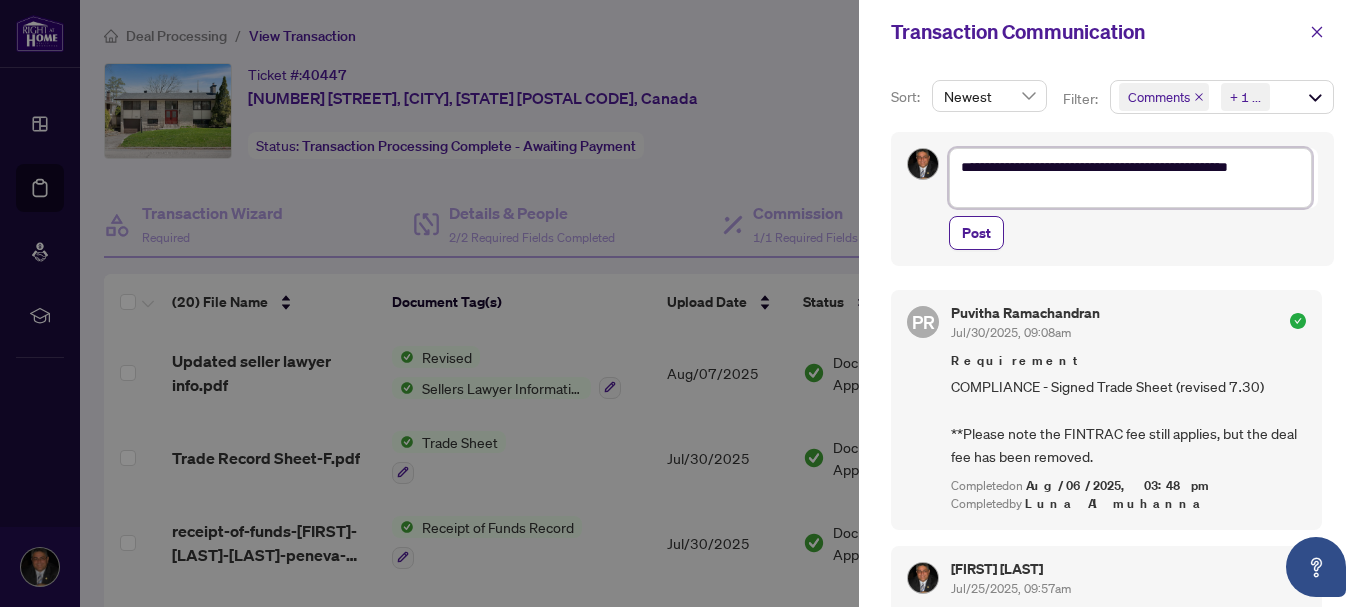 type on "**********" 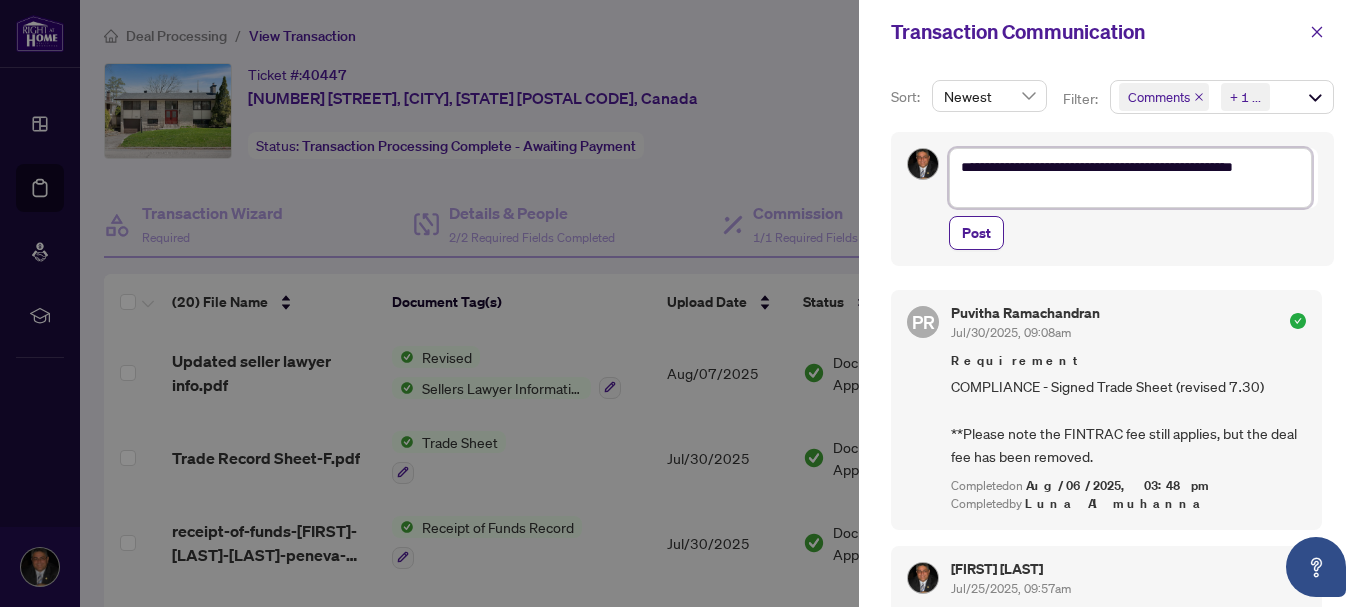 type on "**********" 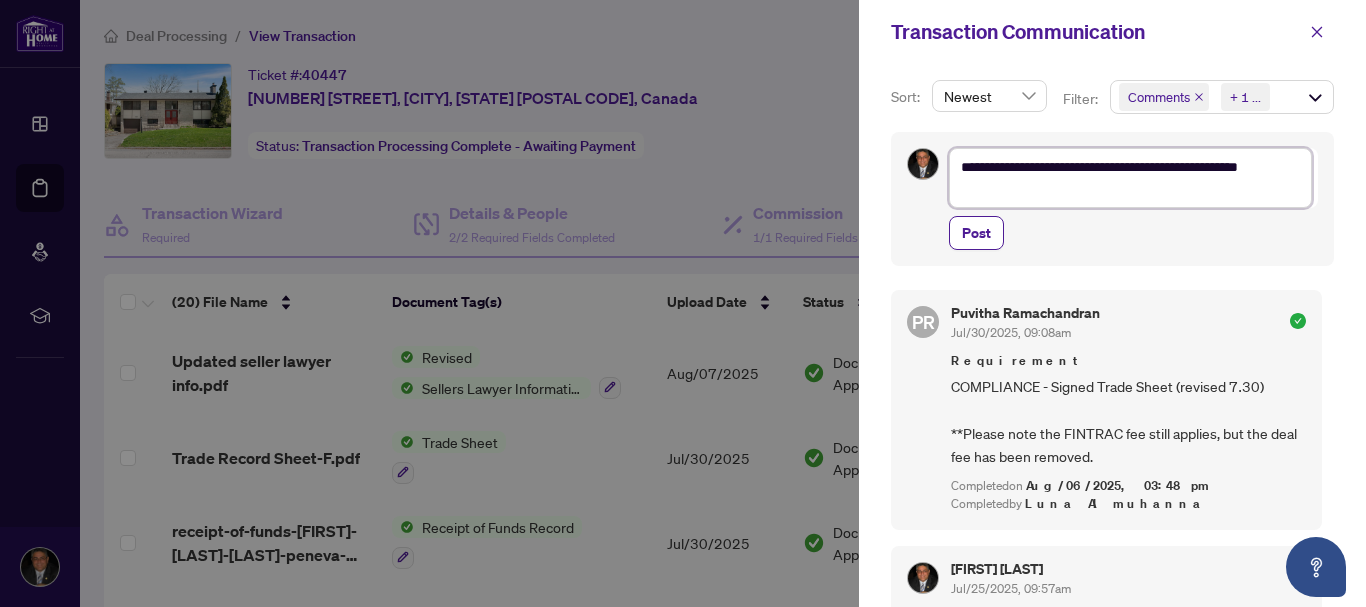 type on "**********" 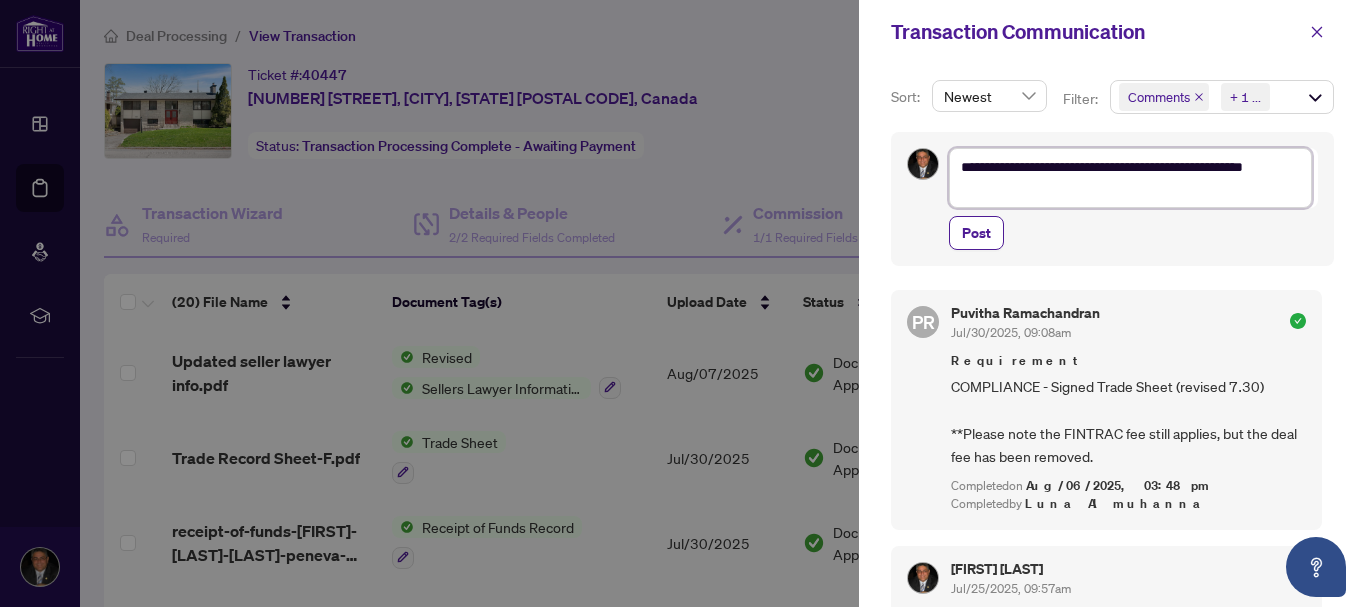 type on "**********" 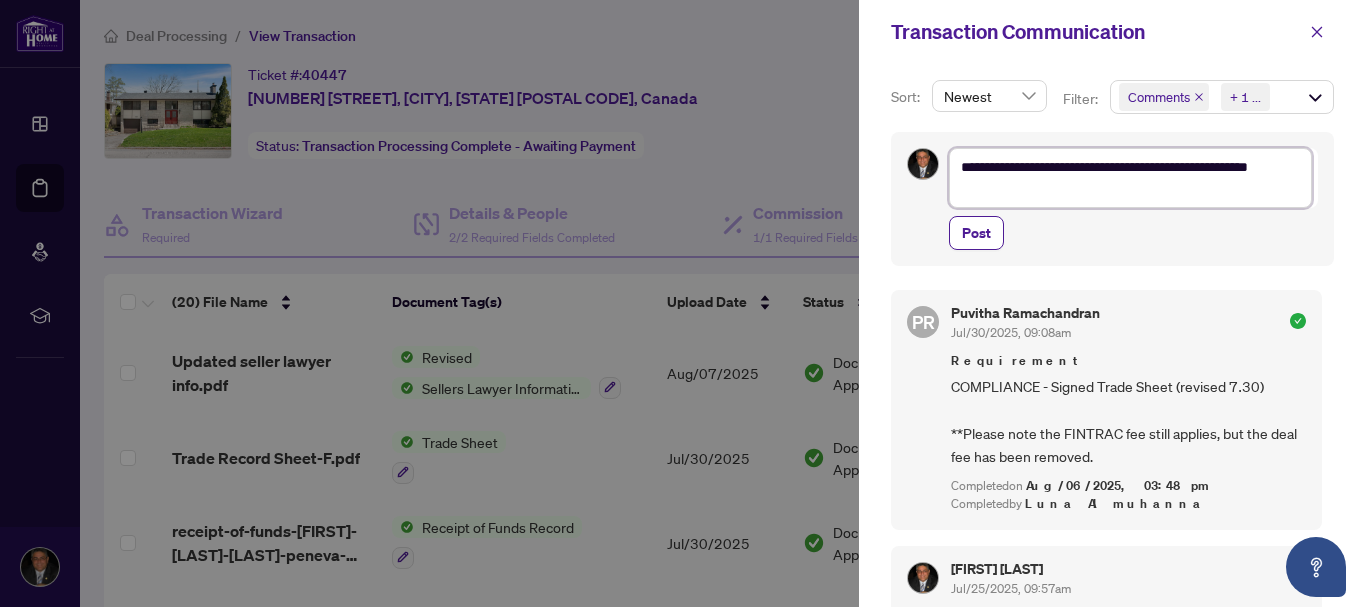 type on "**********" 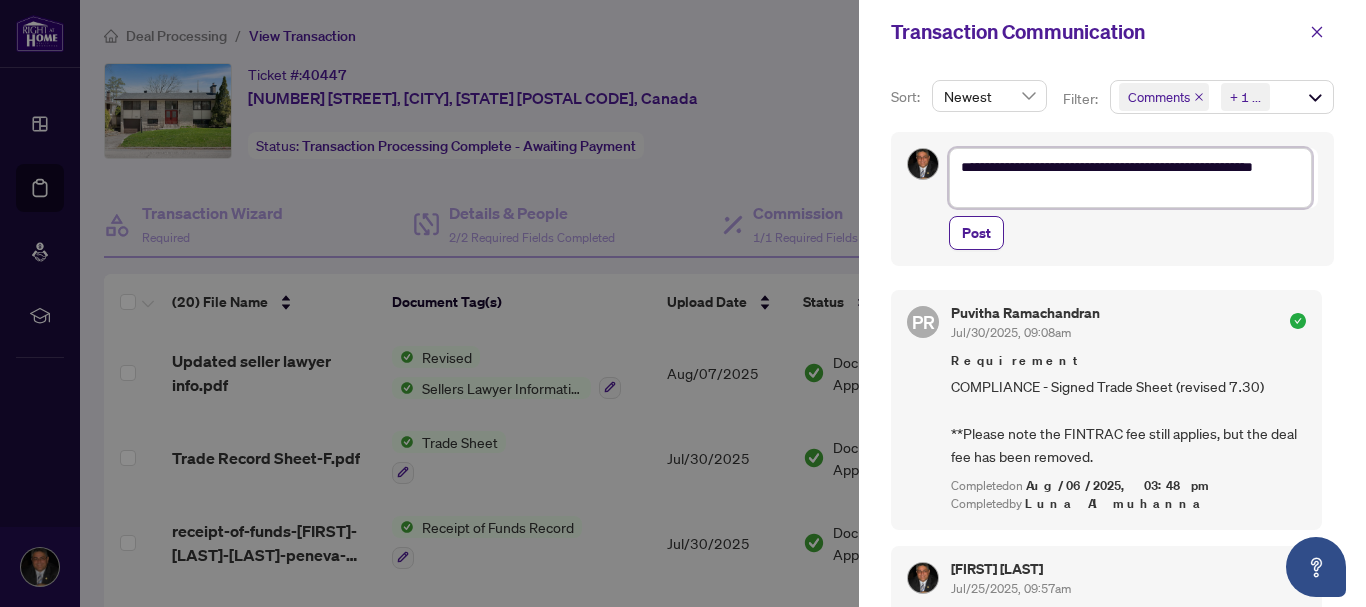 type on "**********" 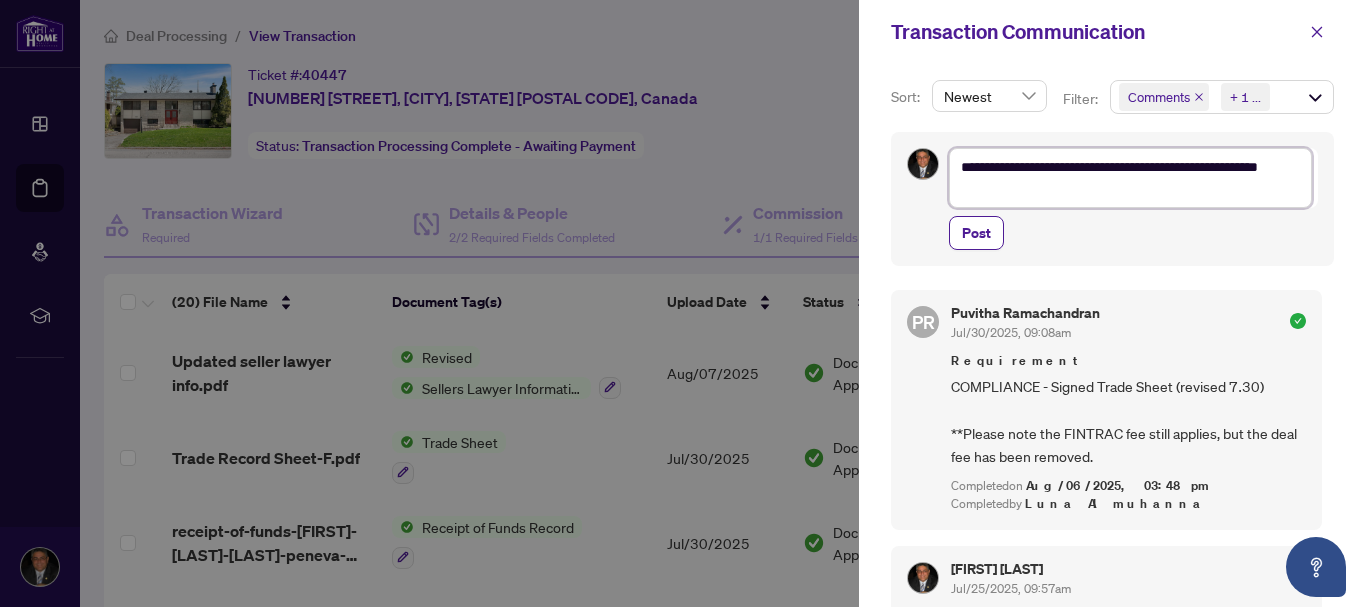 type on "**********" 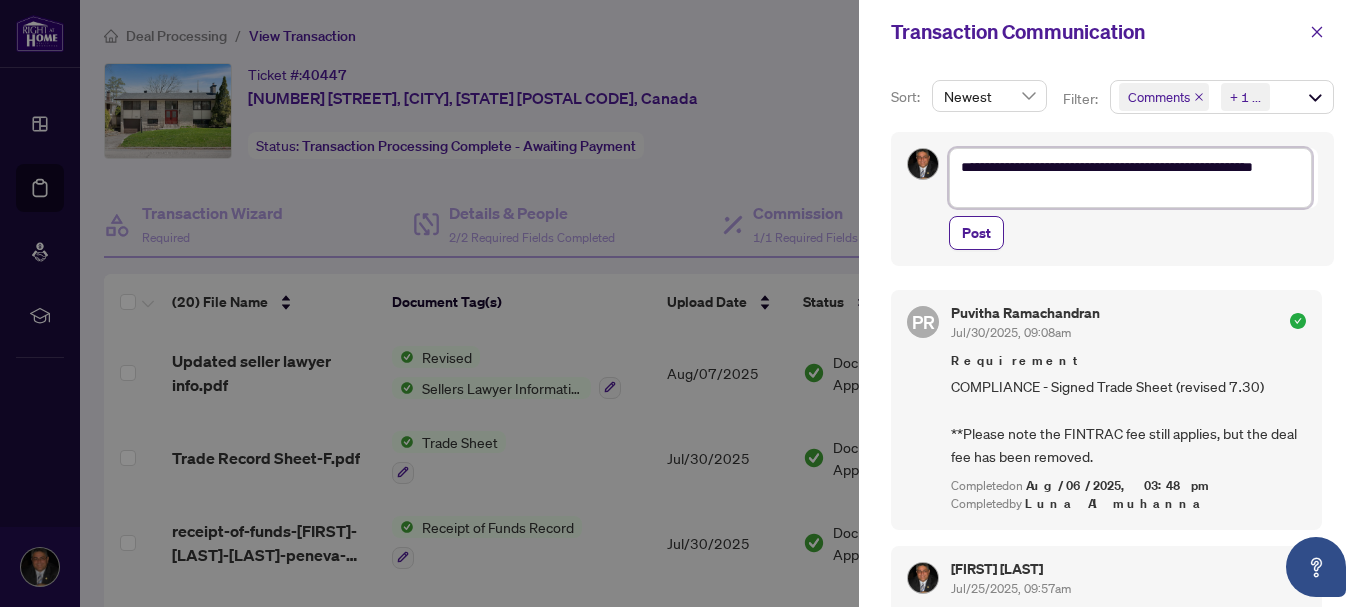 type on "**********" 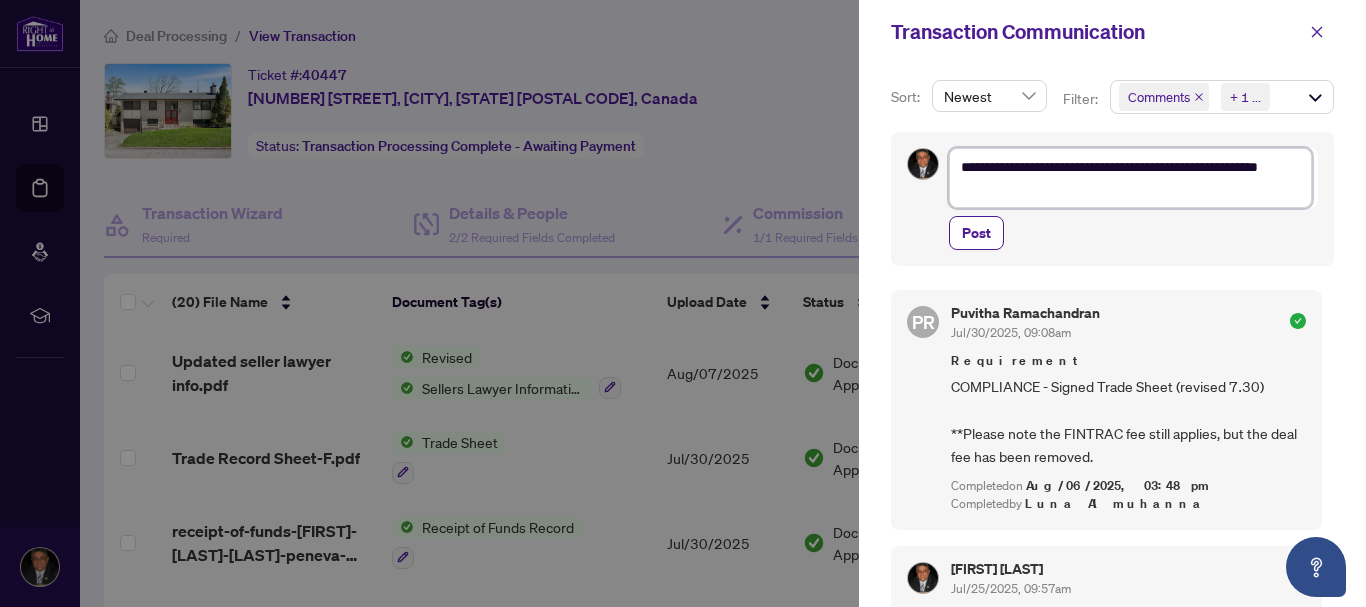 type on "**********" 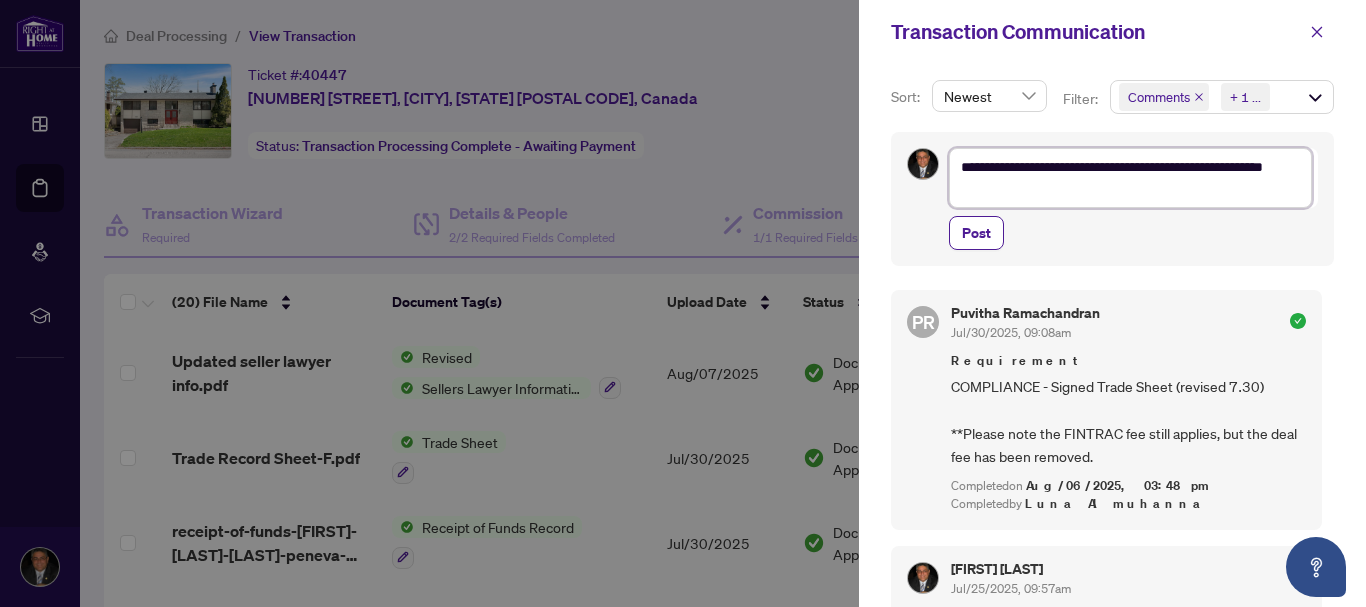 type on "**********" 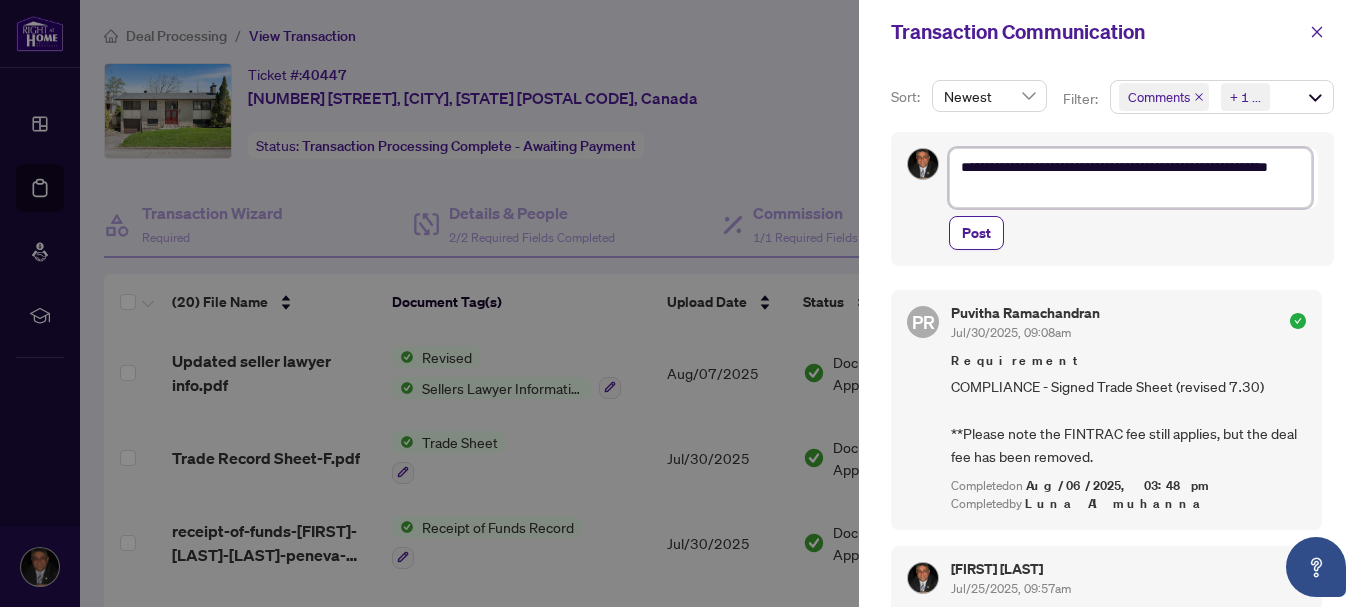 type on "**********" 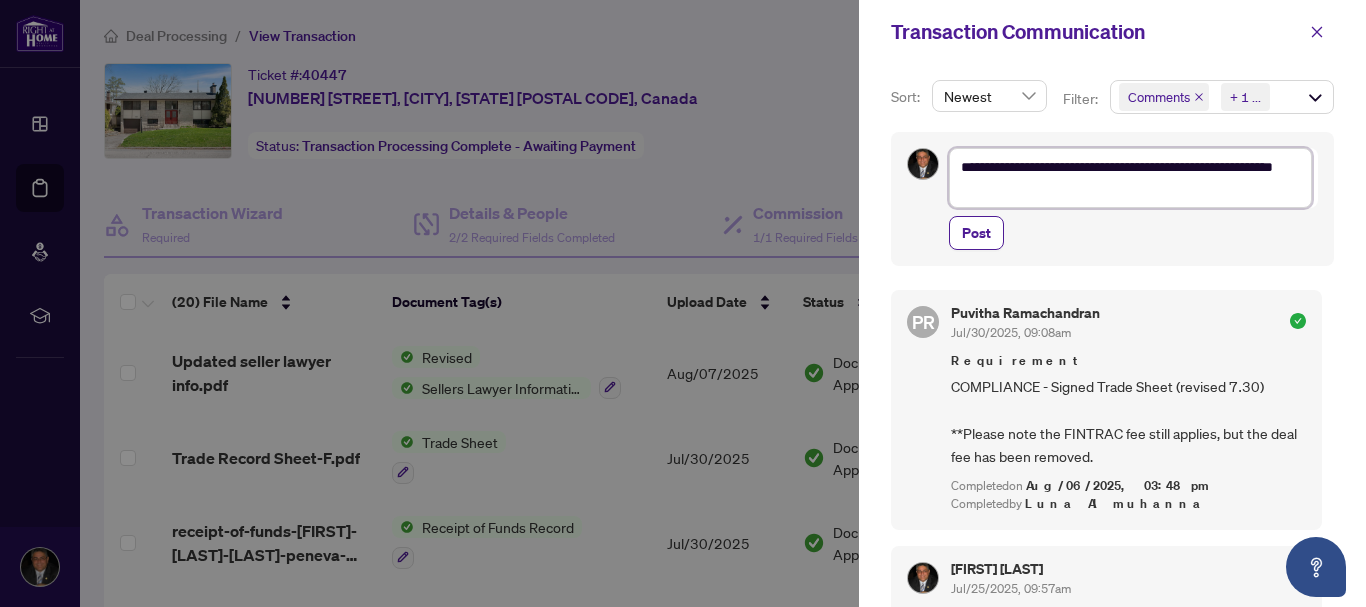 type on "**********" 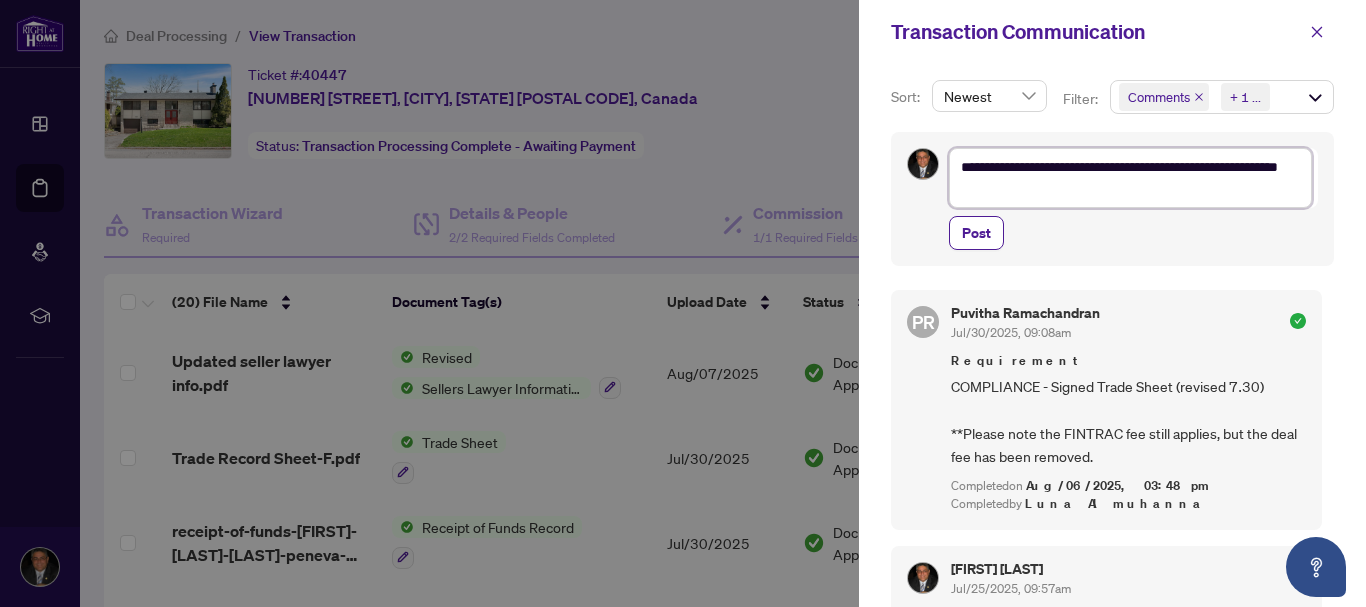 type on "**********" 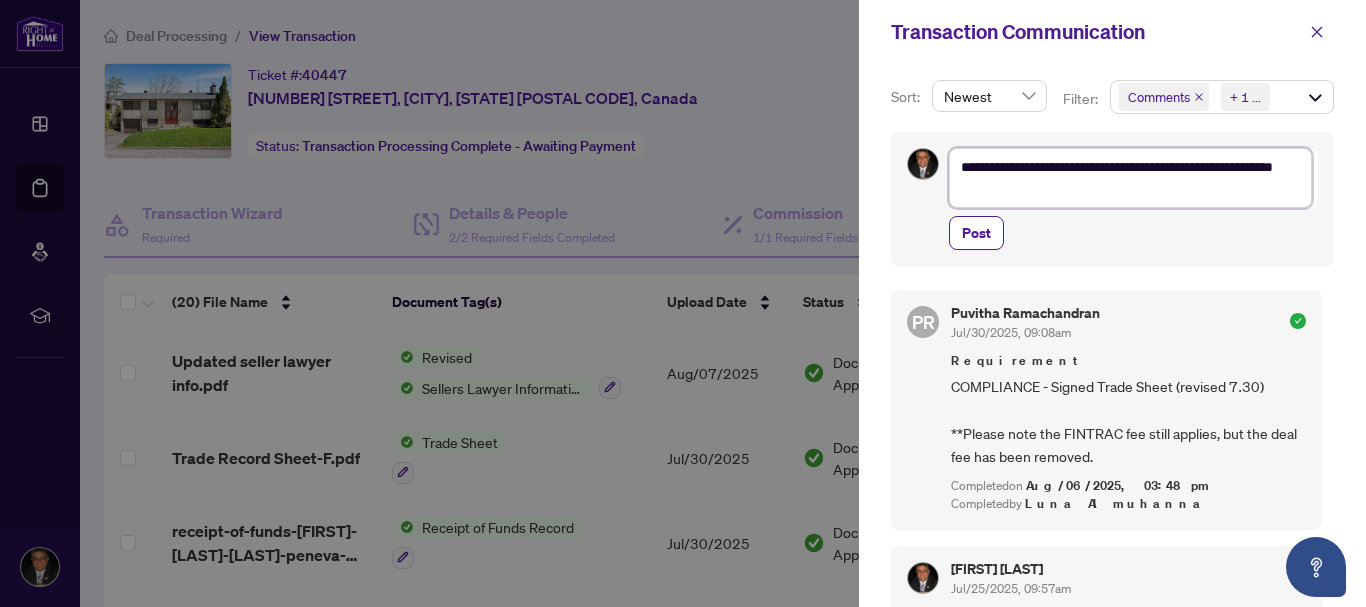 type on "**********" 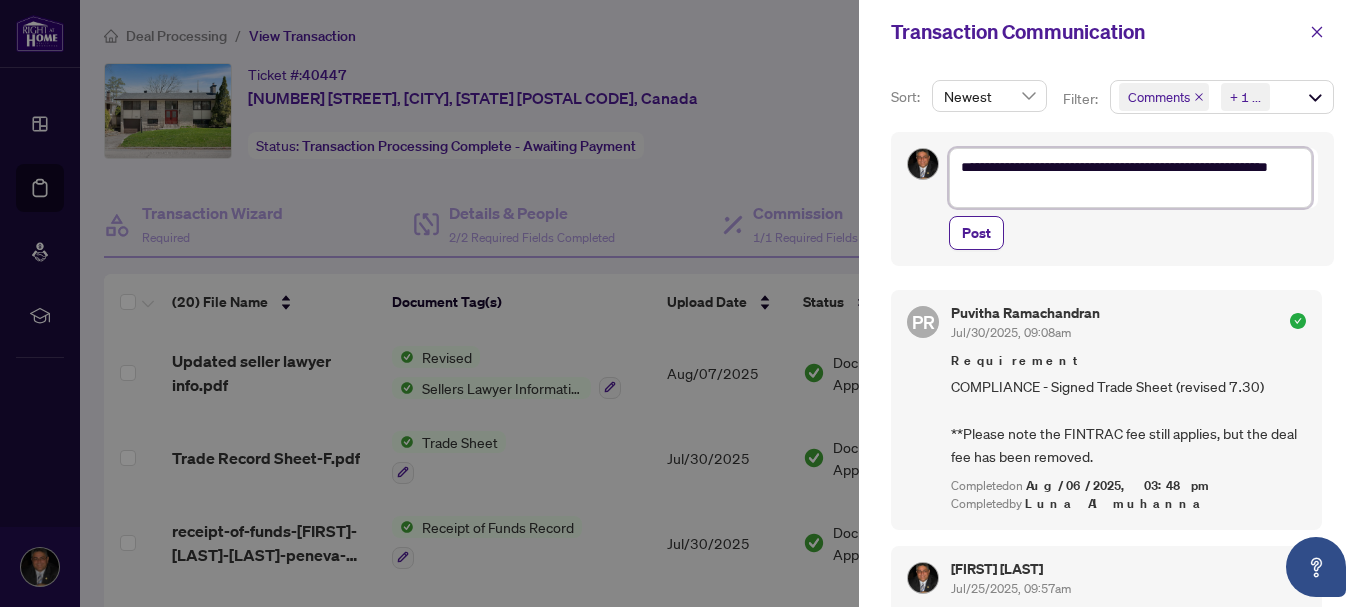 type on "**********" 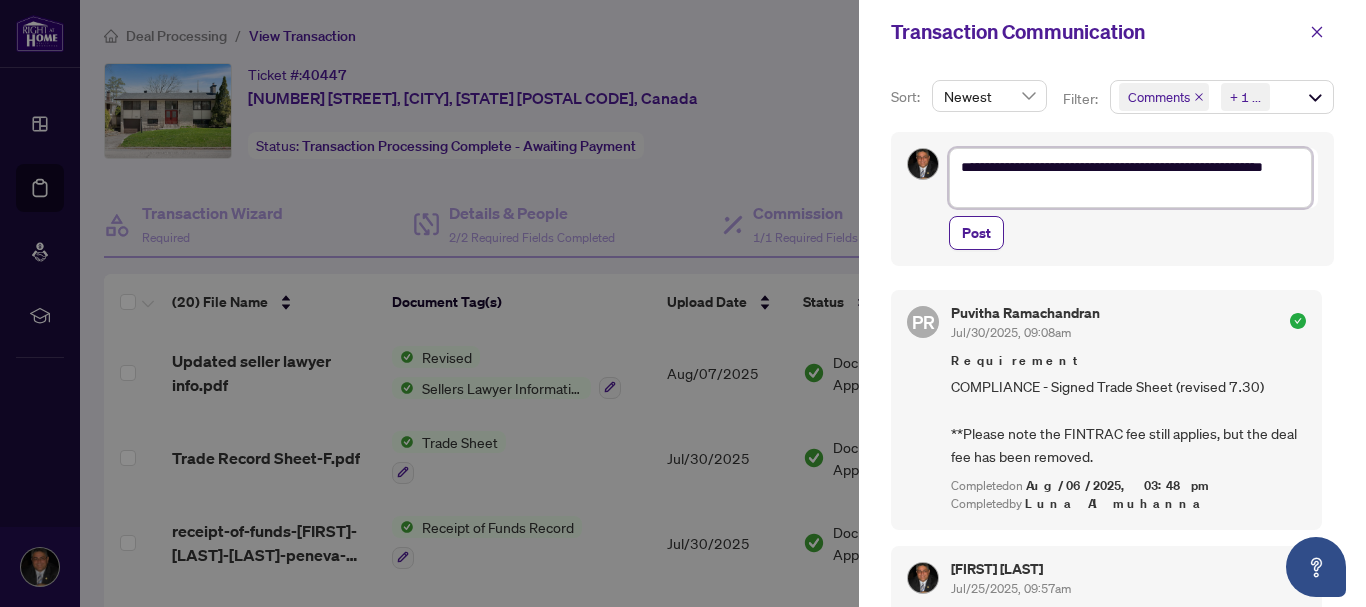 type on "**********" 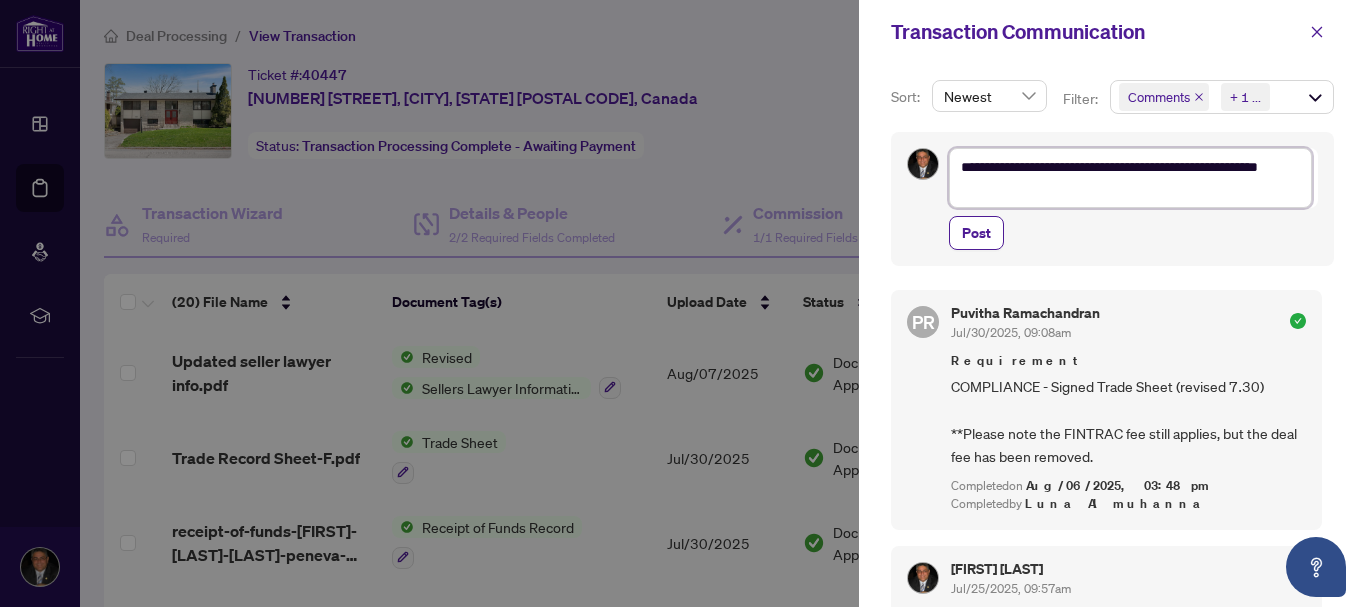 type on "**********" 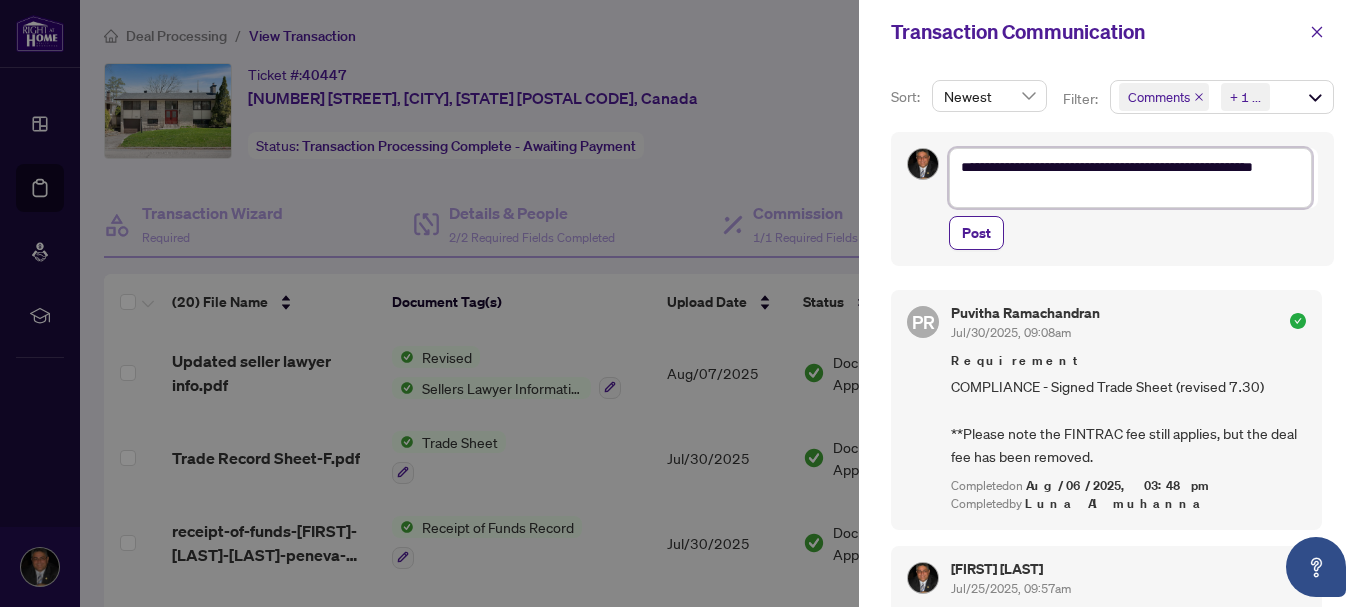 type on "**********" 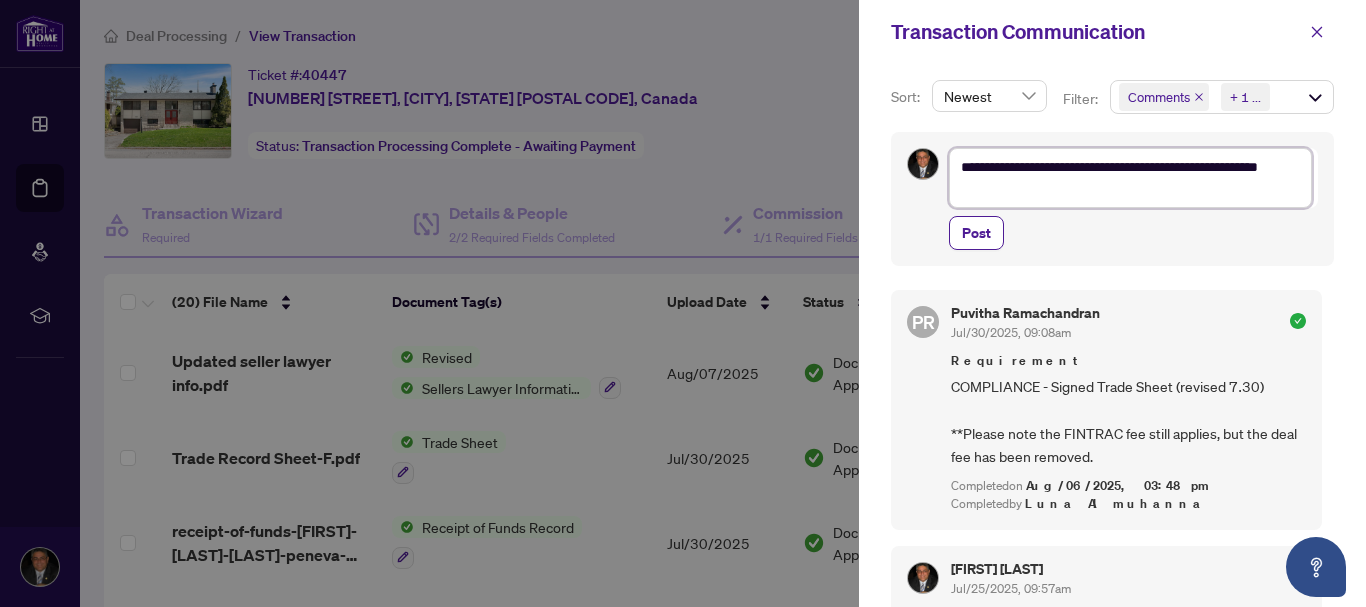 type on "**********" 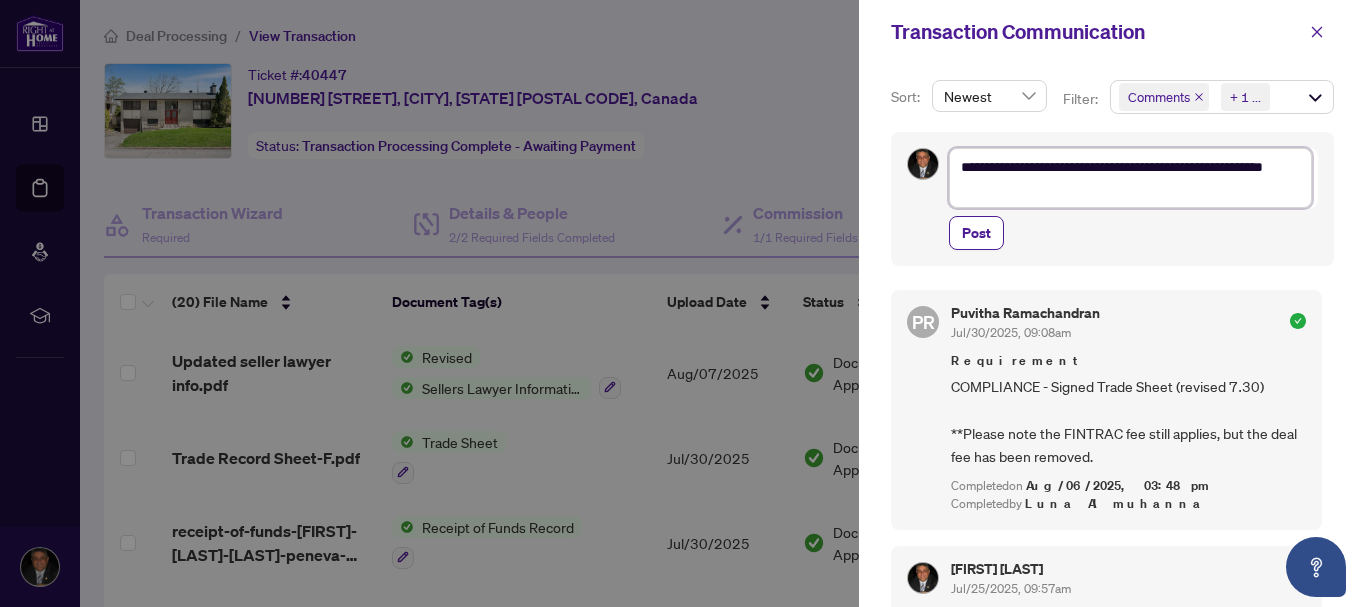 type on "**********" 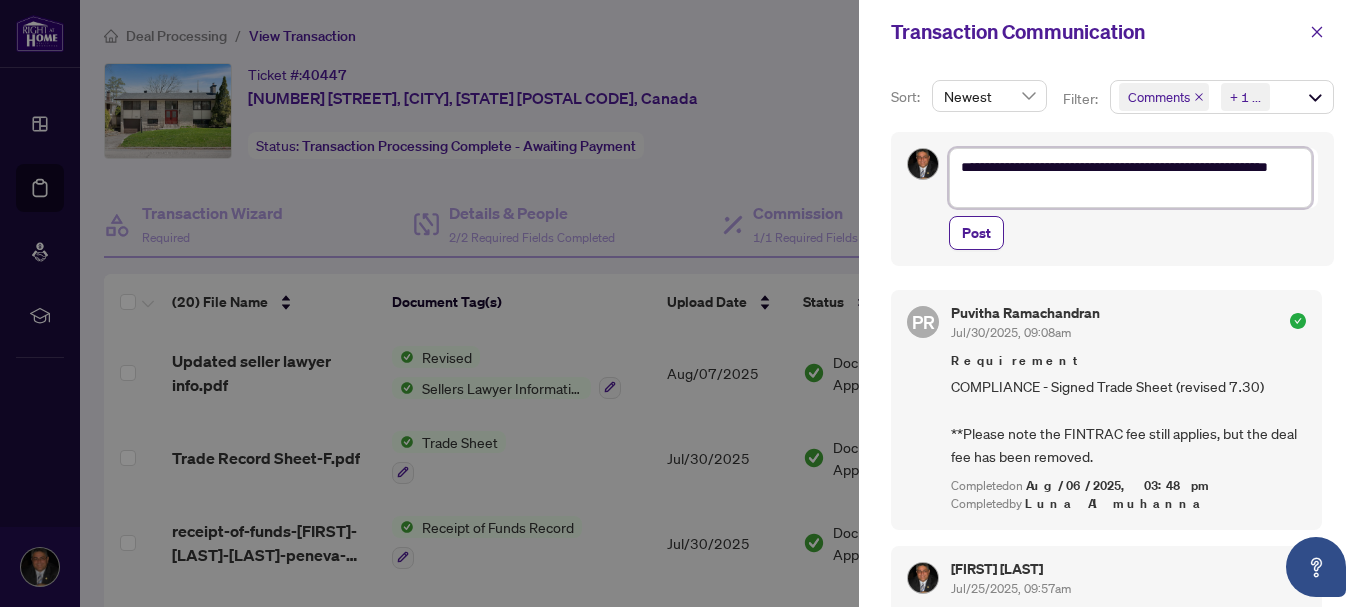 type on "**********" 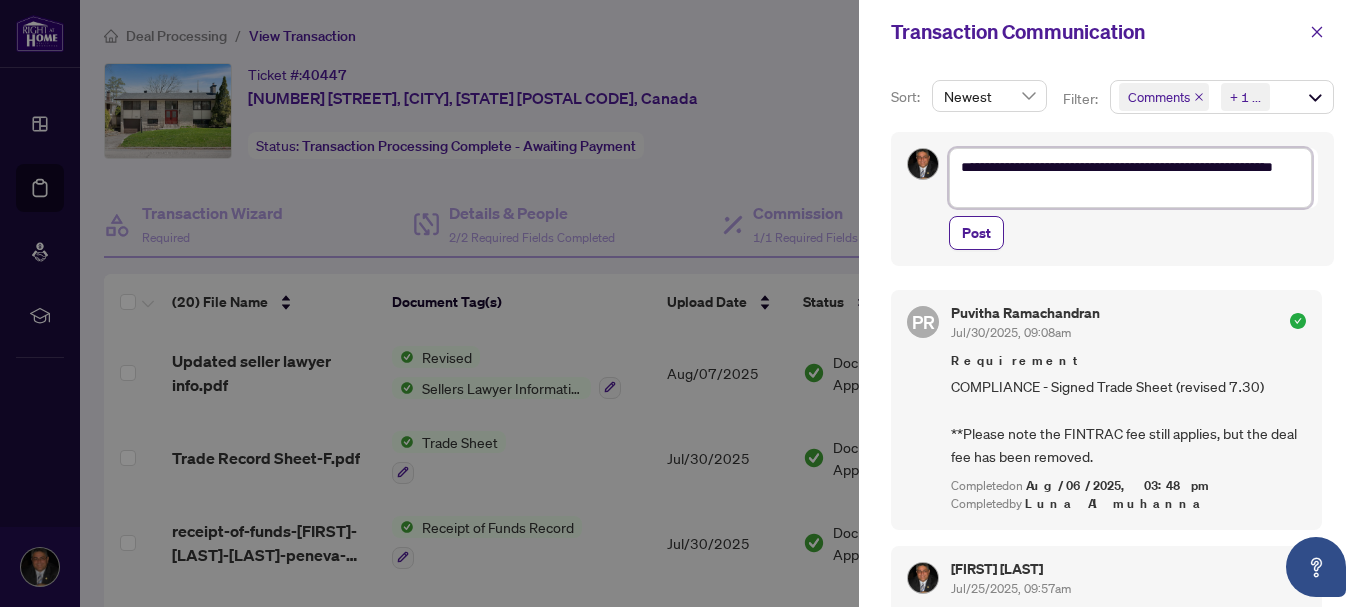 type on "**********" 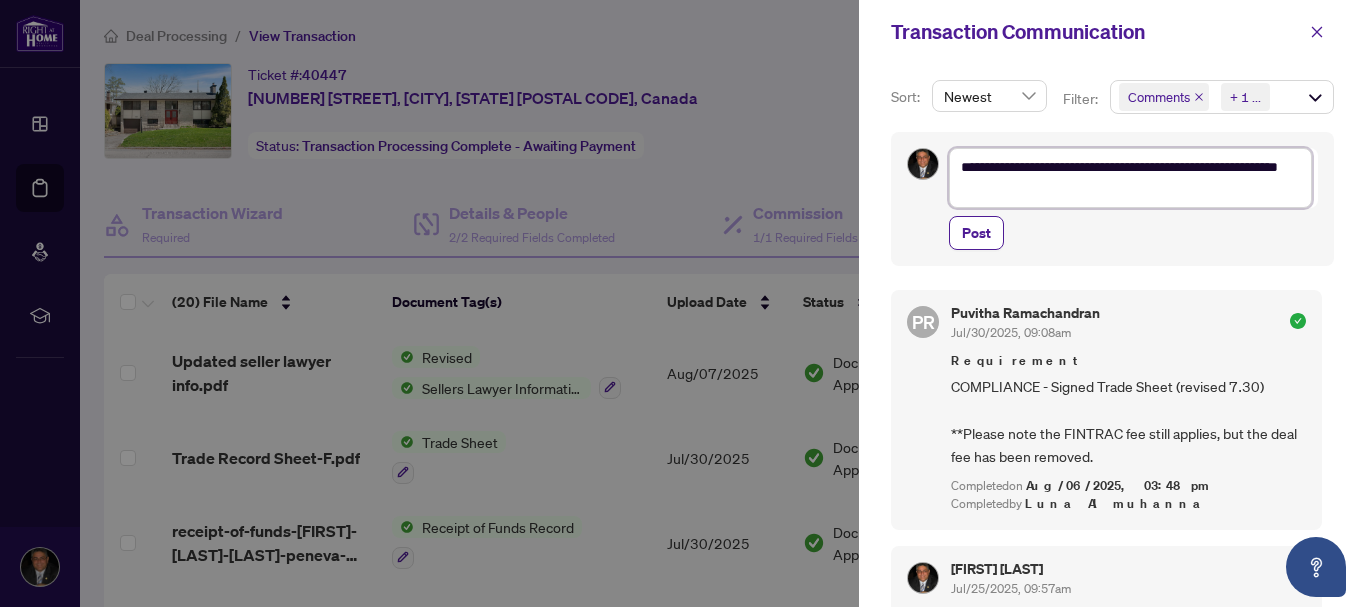 type on "**********" 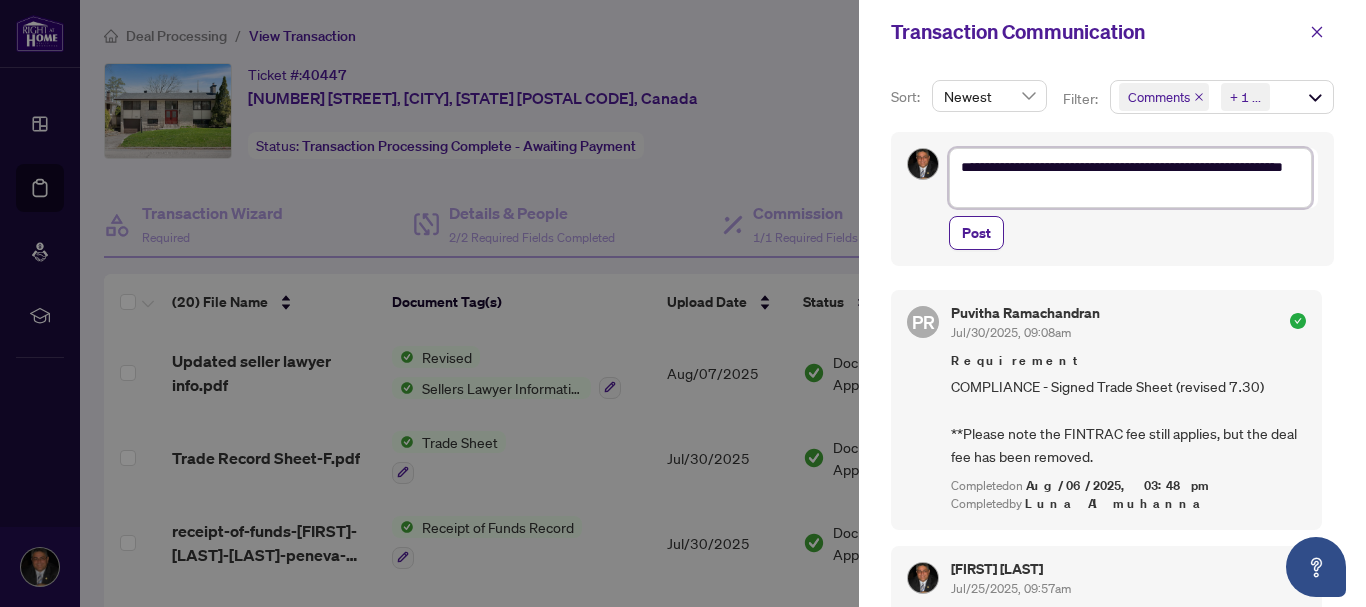 type on "**********" 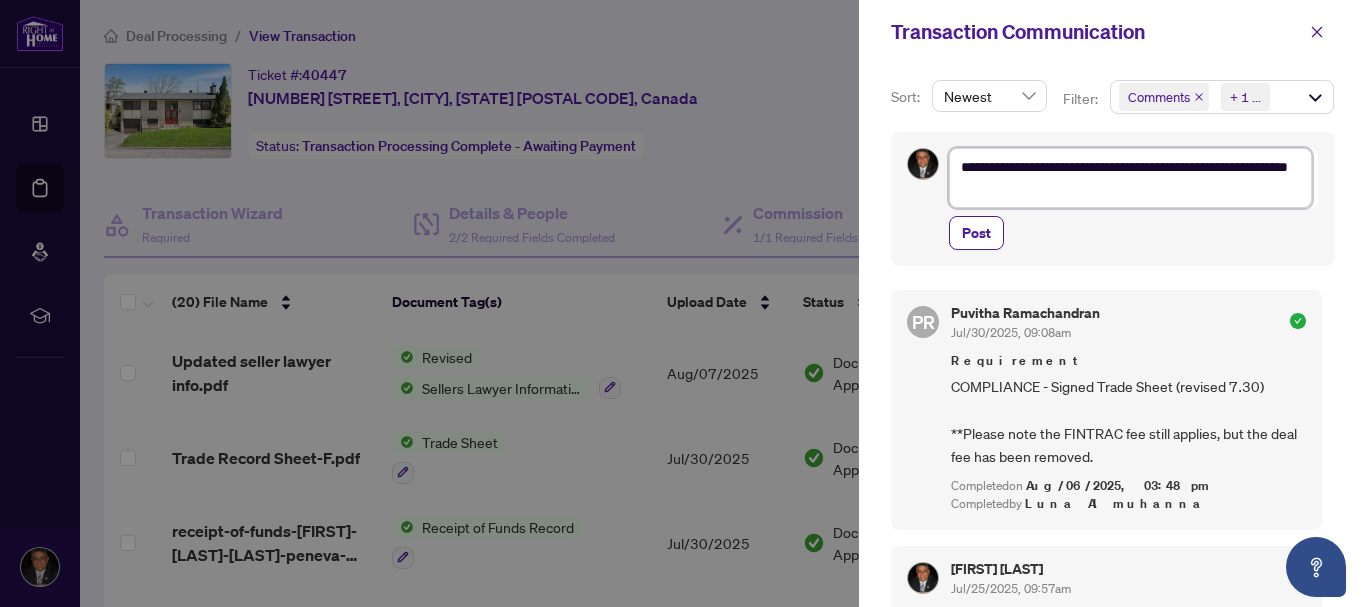 type on "**********" 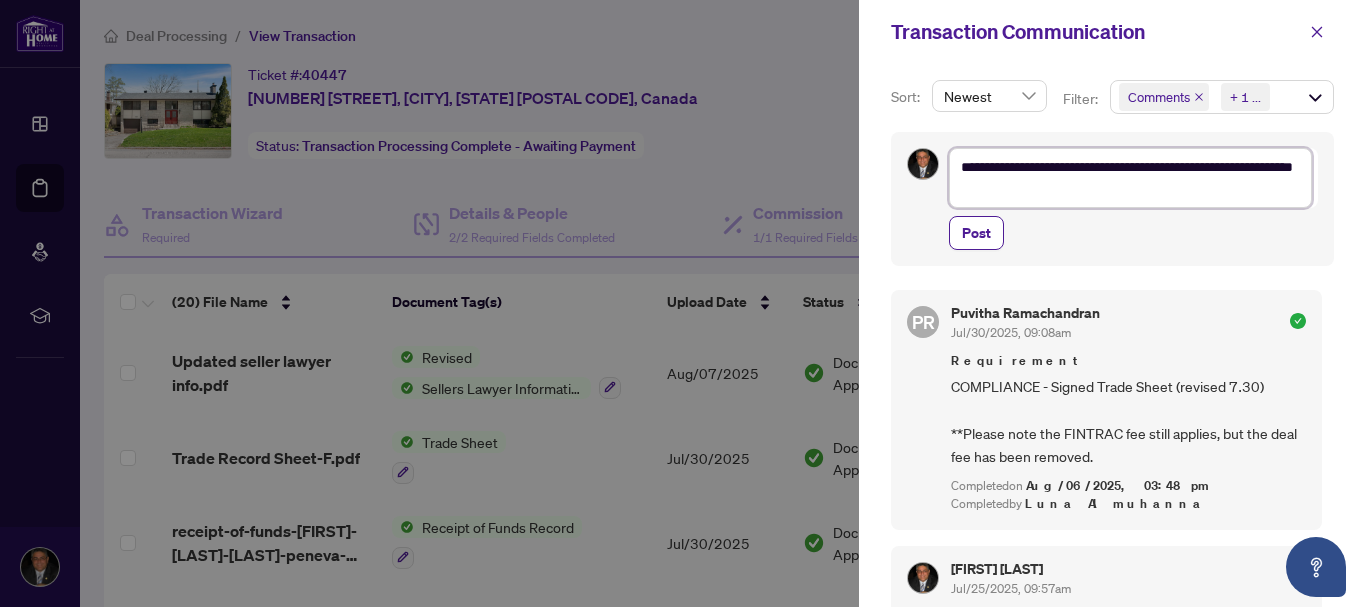 type on "**********" 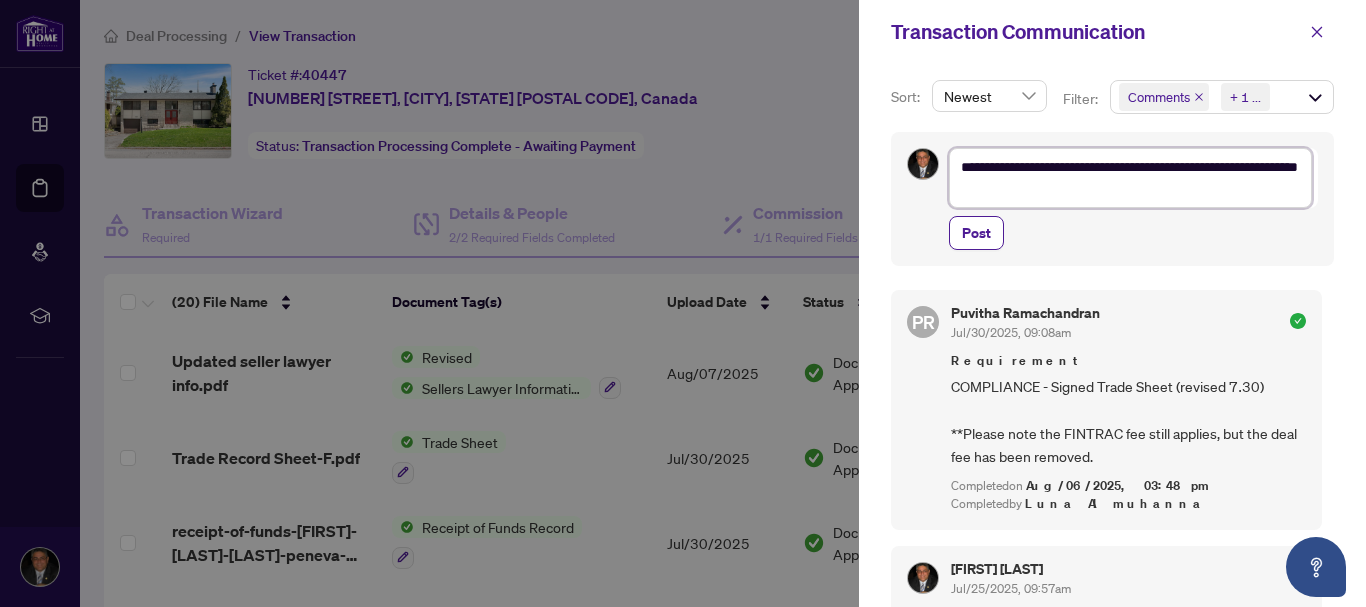 type on "**********" 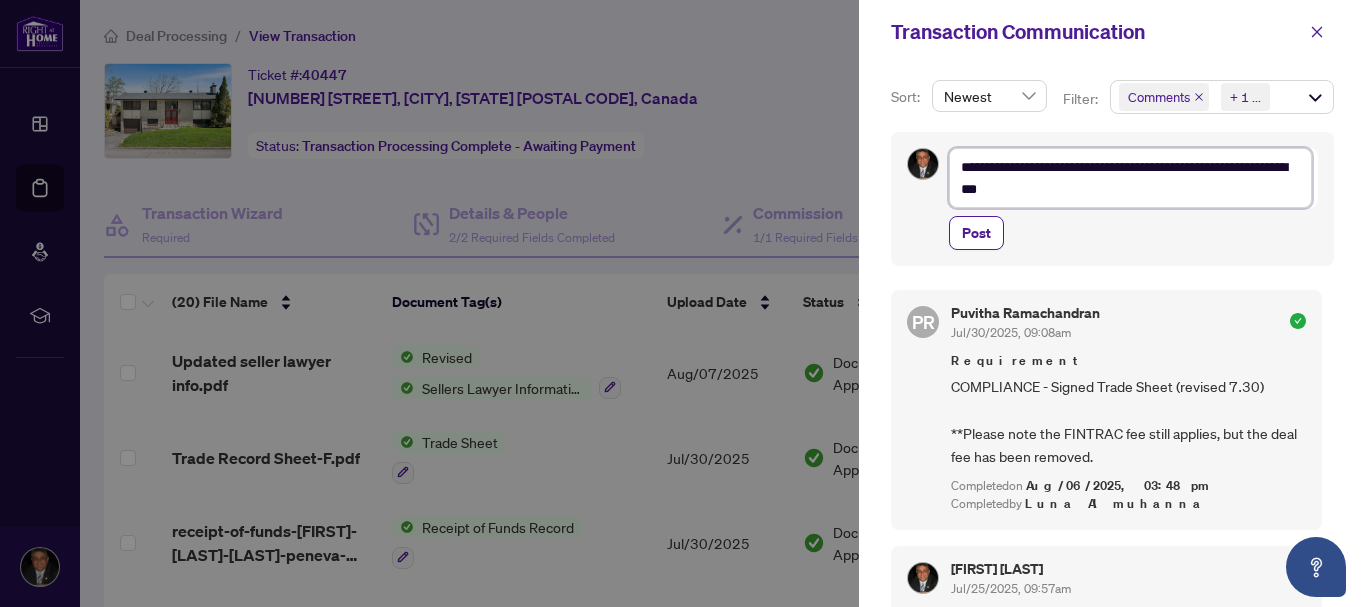 type on "**********" 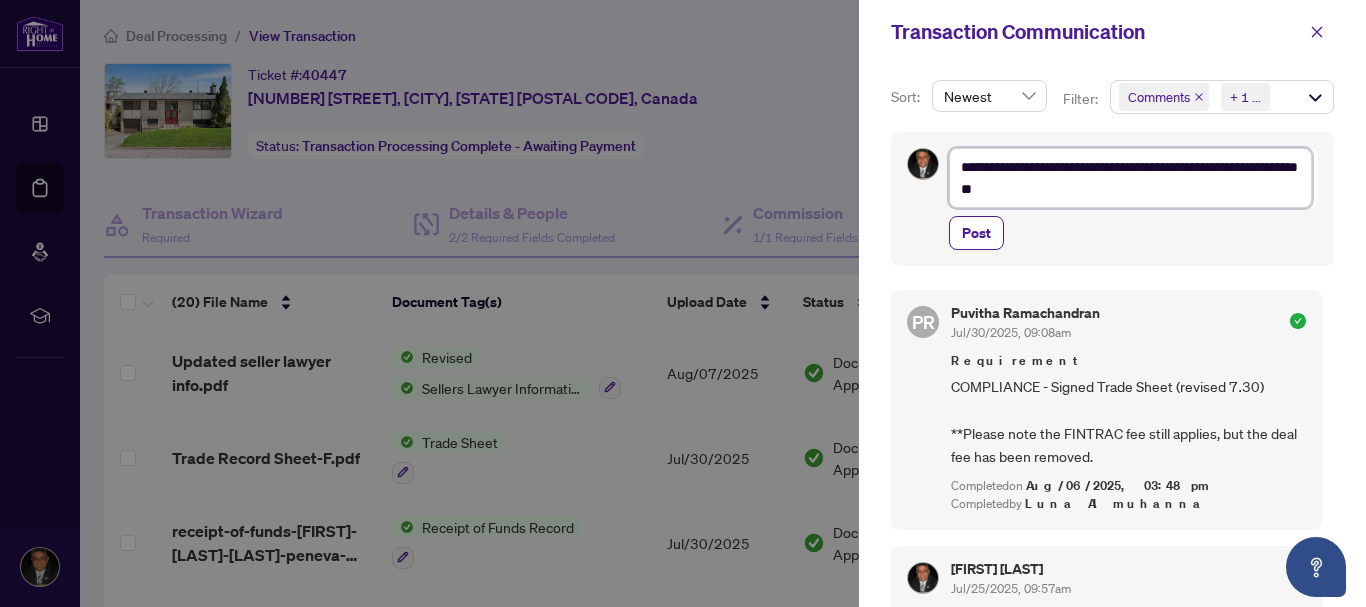 type on "**********" 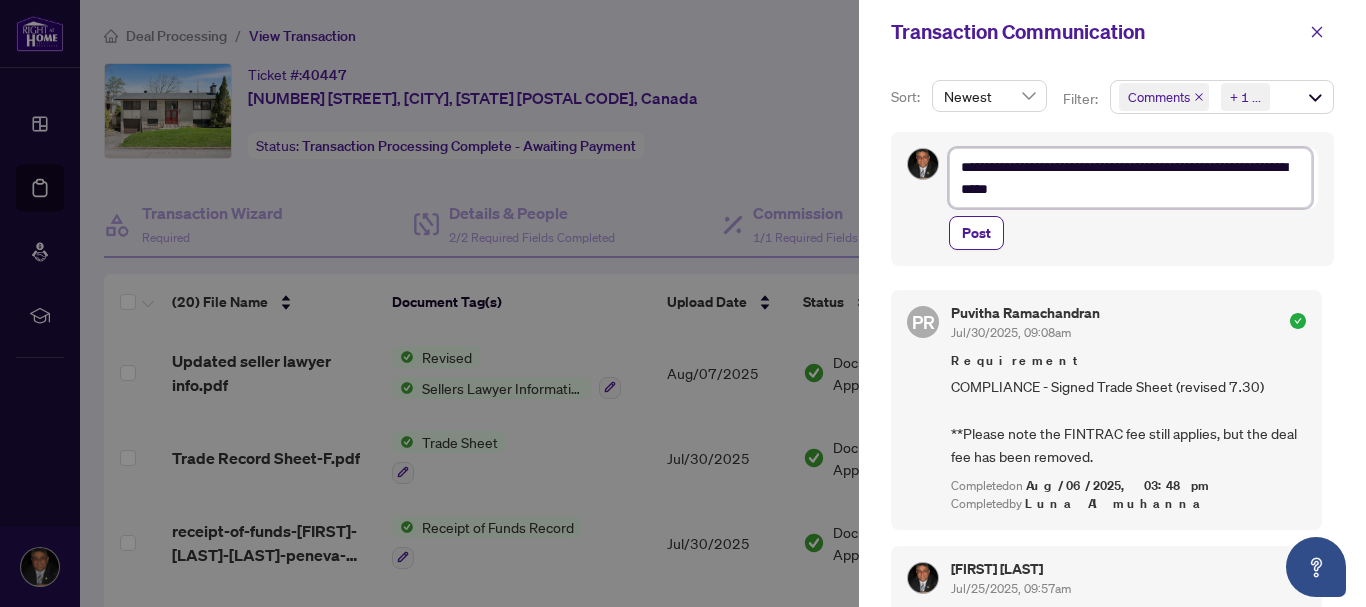 type on "**********" 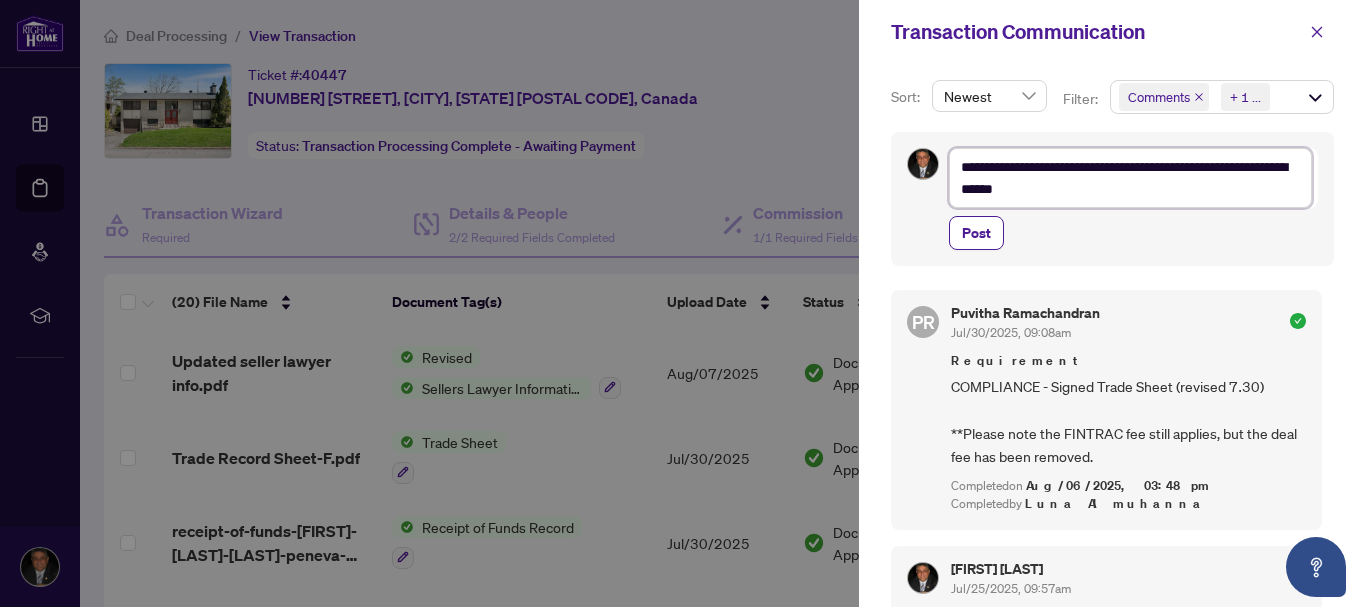 type on "**********" 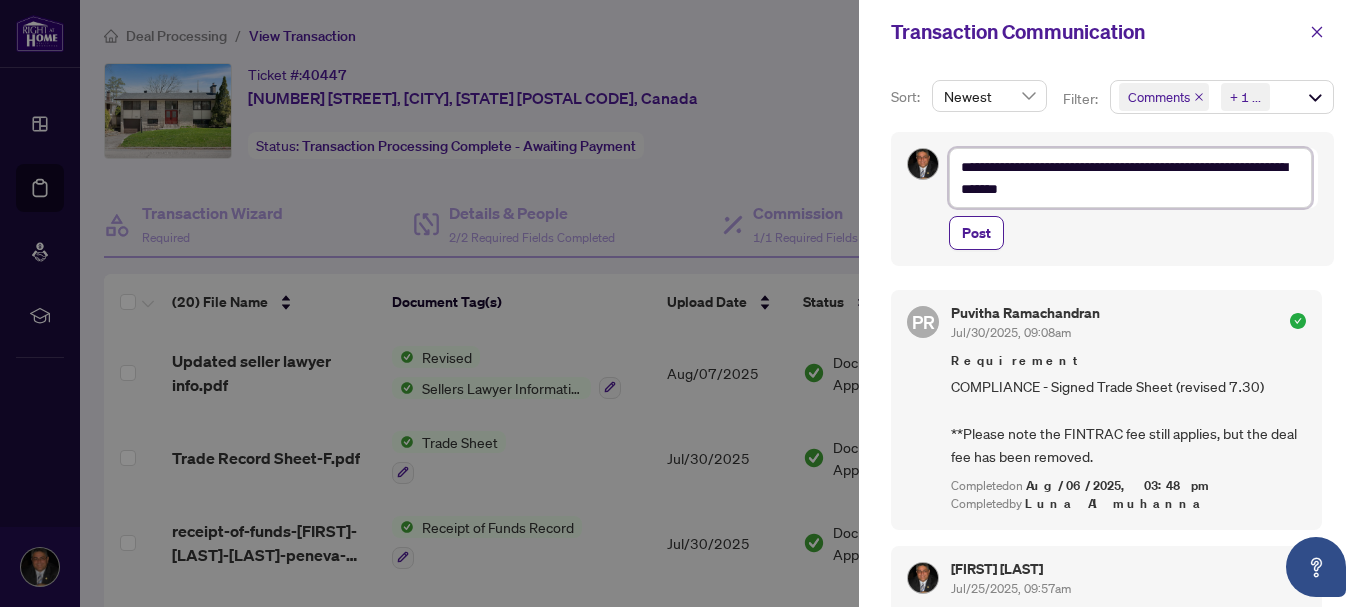 type on "**********" 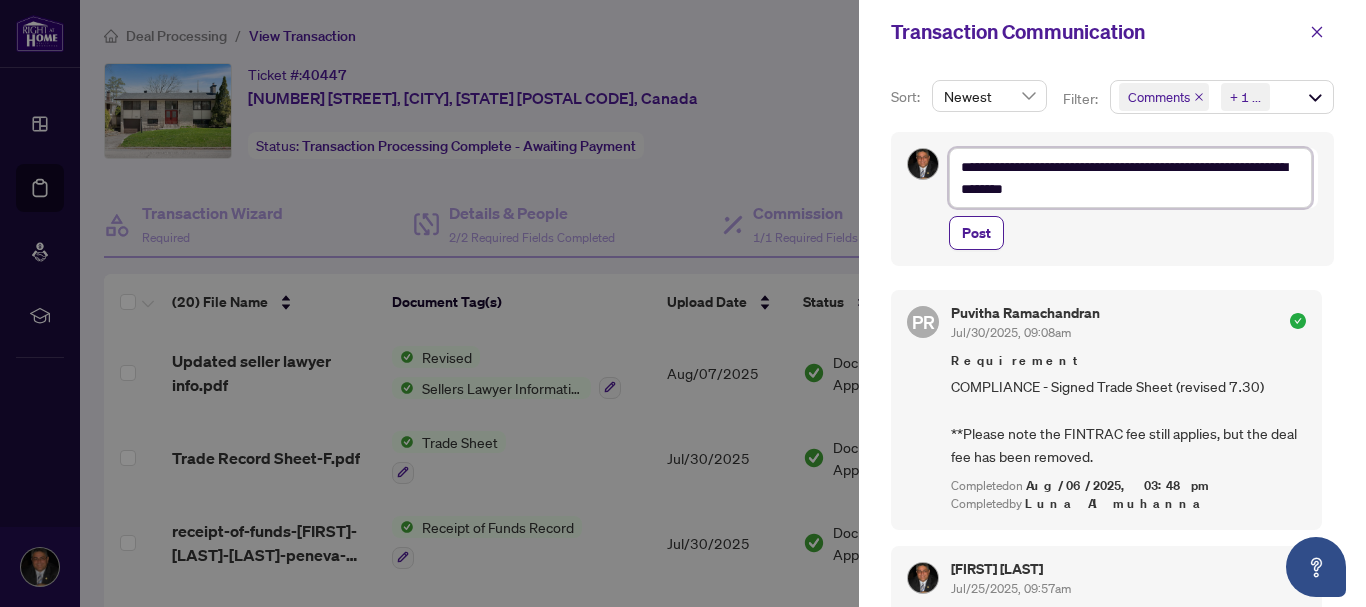 click on "**********" at bounding box center [1130, 178] 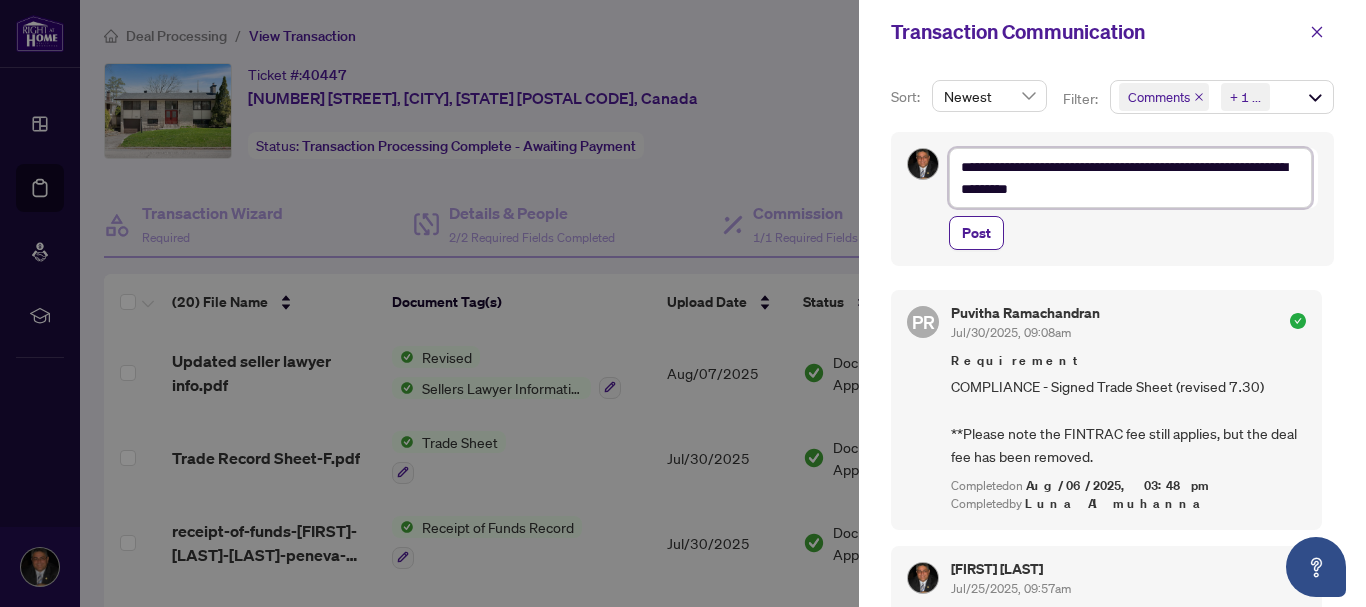 type on "**********" 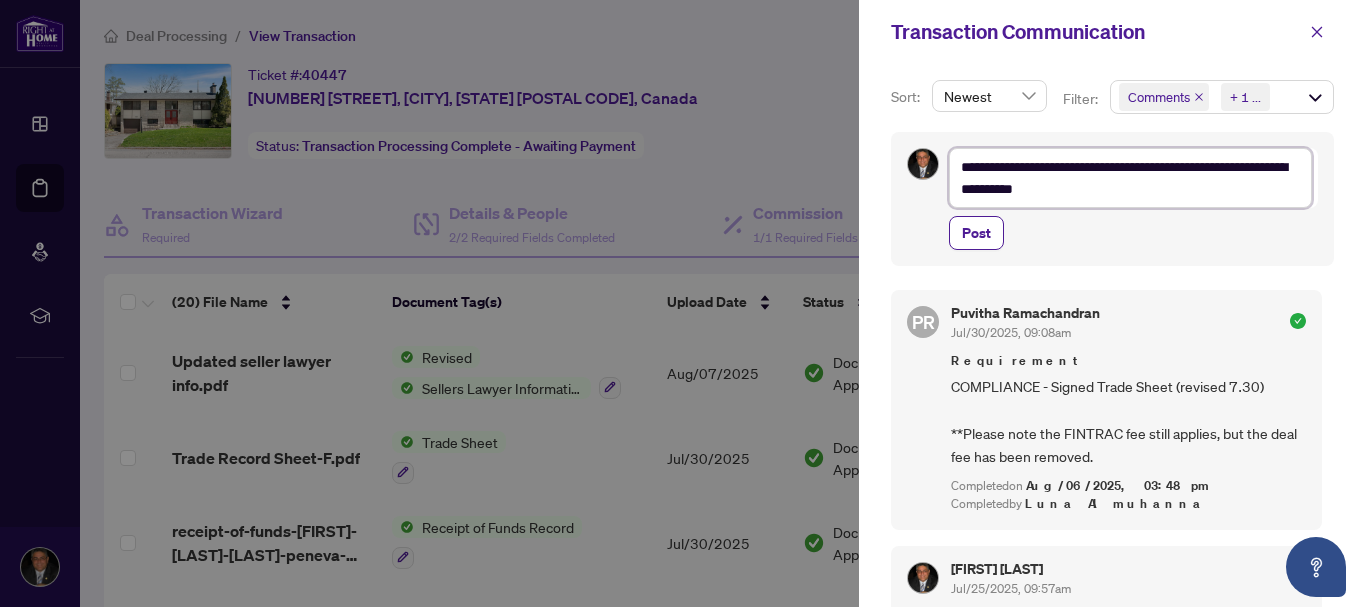 type on "**********" 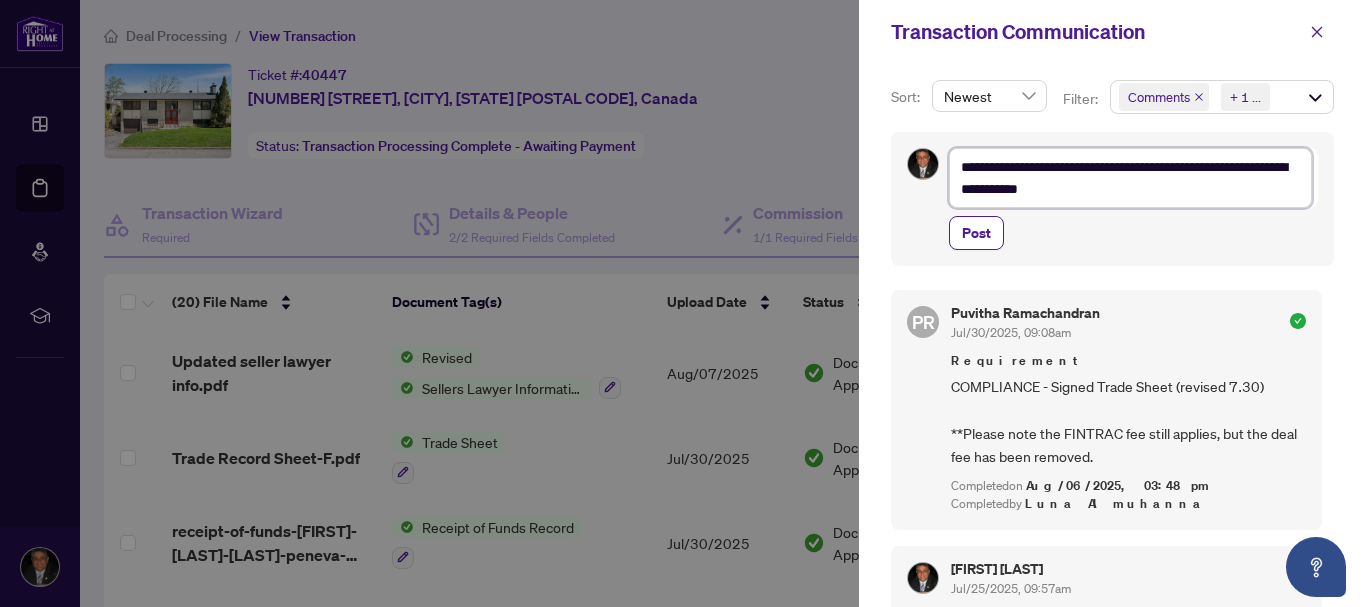 type on "**********" 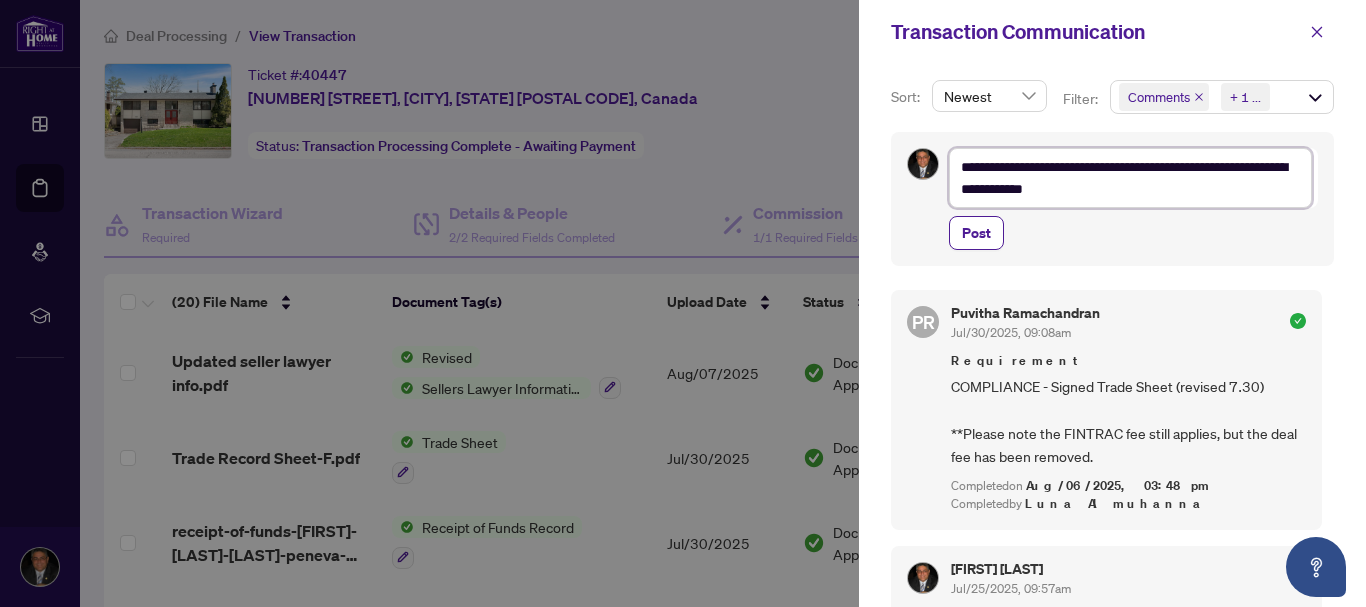 type on "**********" 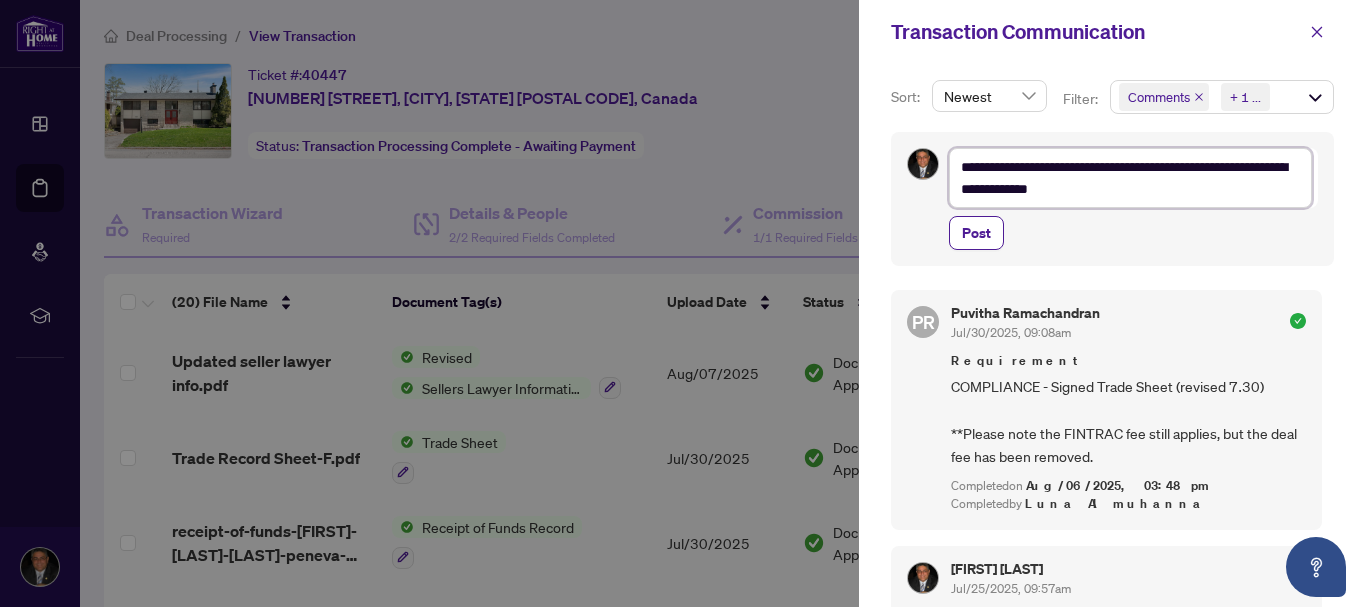 type on "**********" 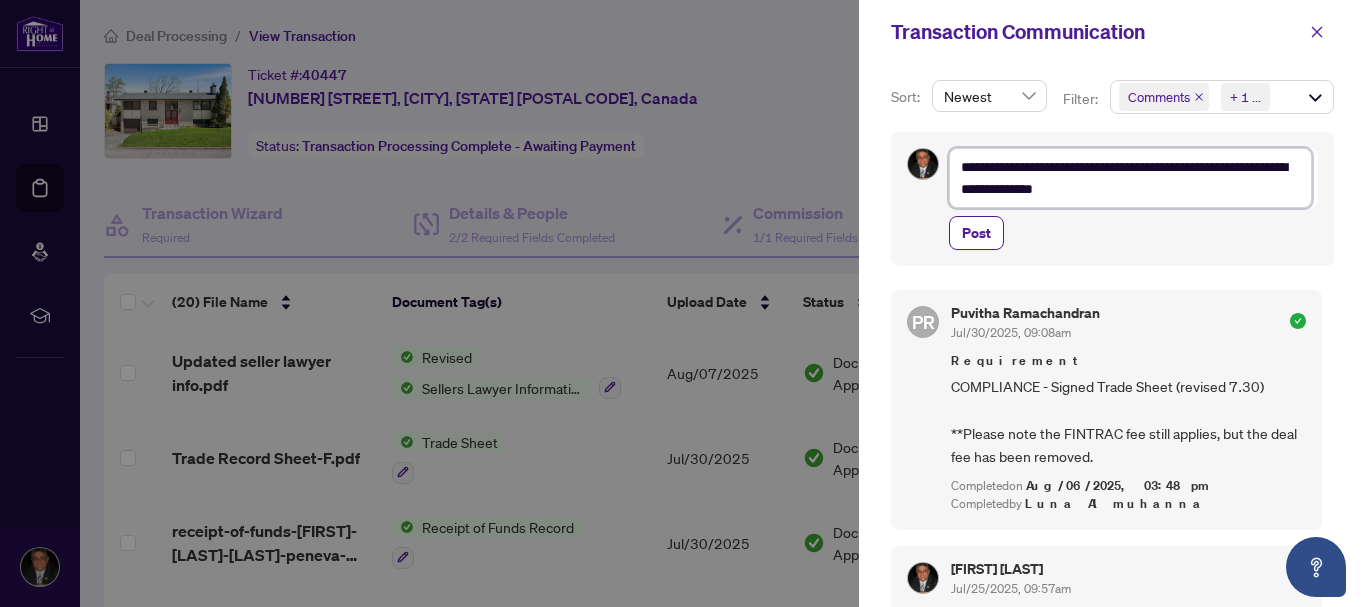 type on "**********" 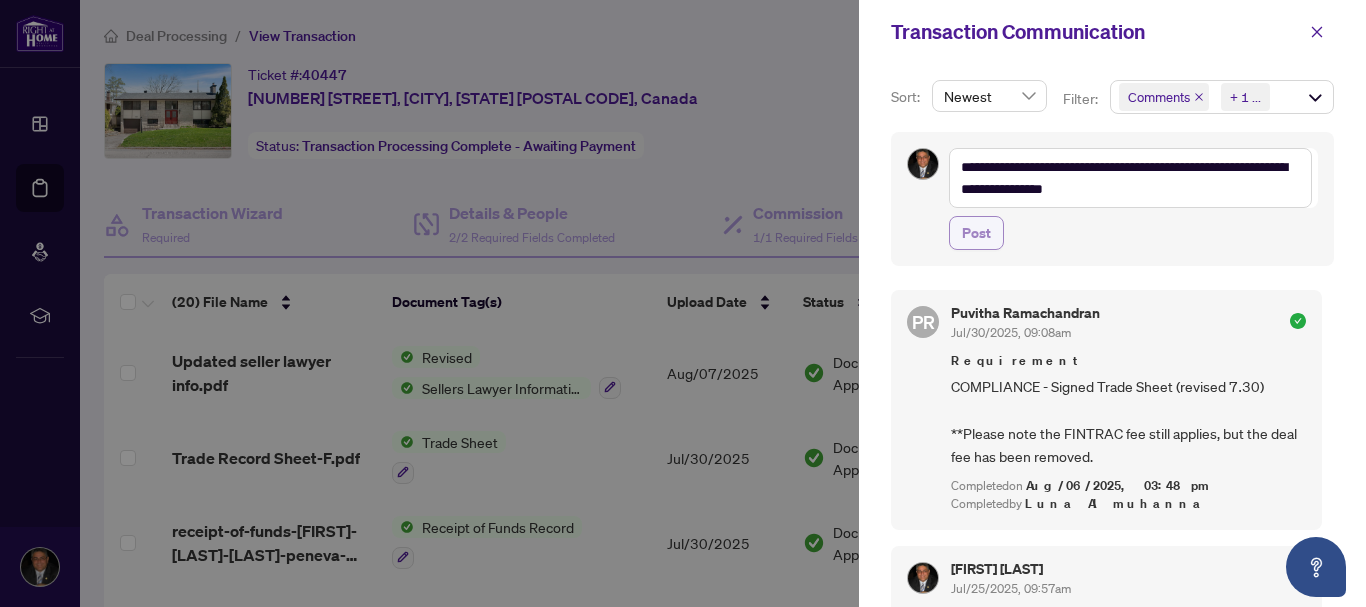 click on "Post" at bounding box center [976, 233] 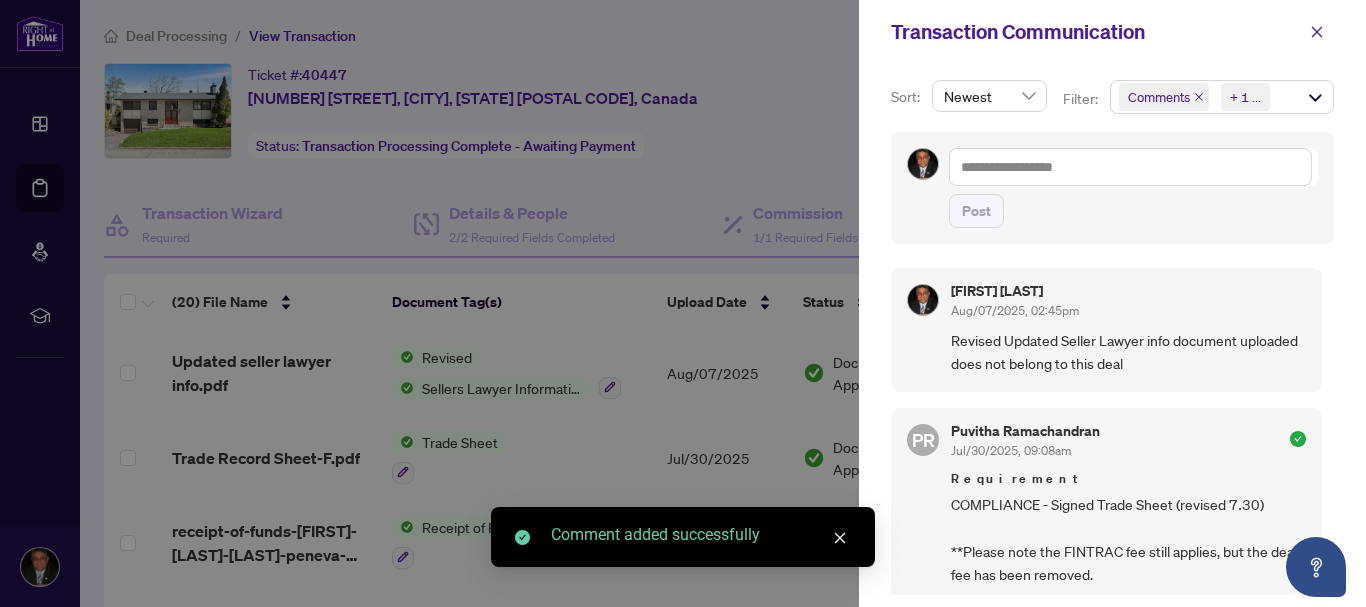 click at bounding box center (683, 303) 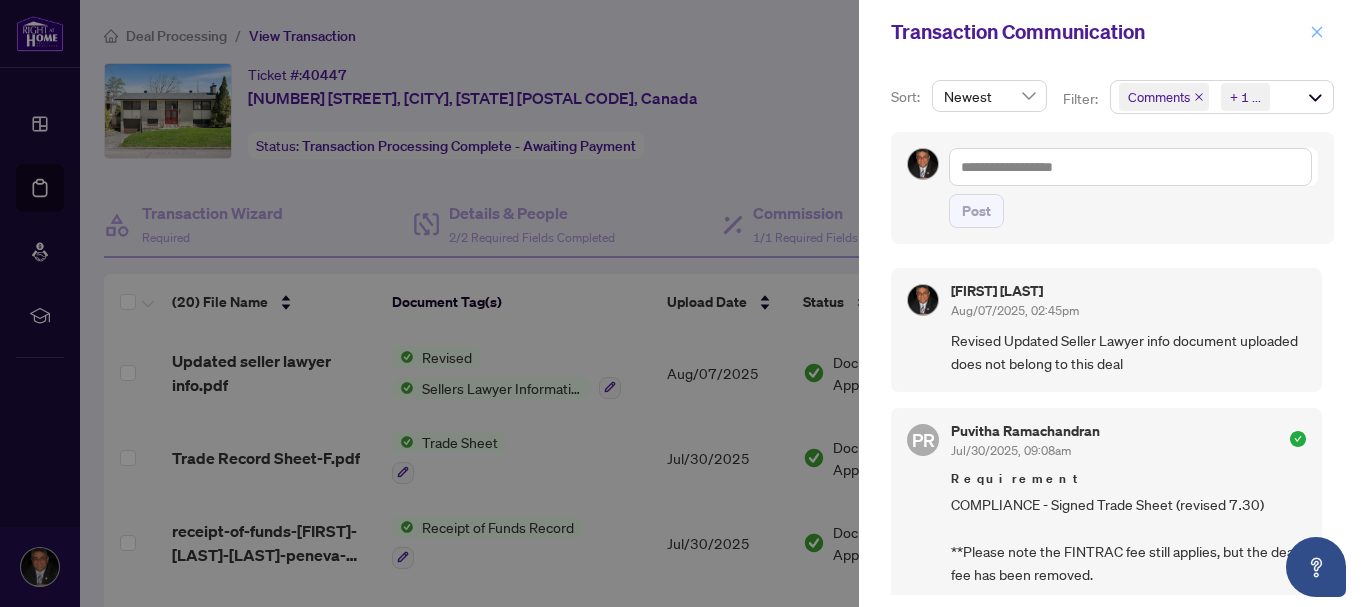 click 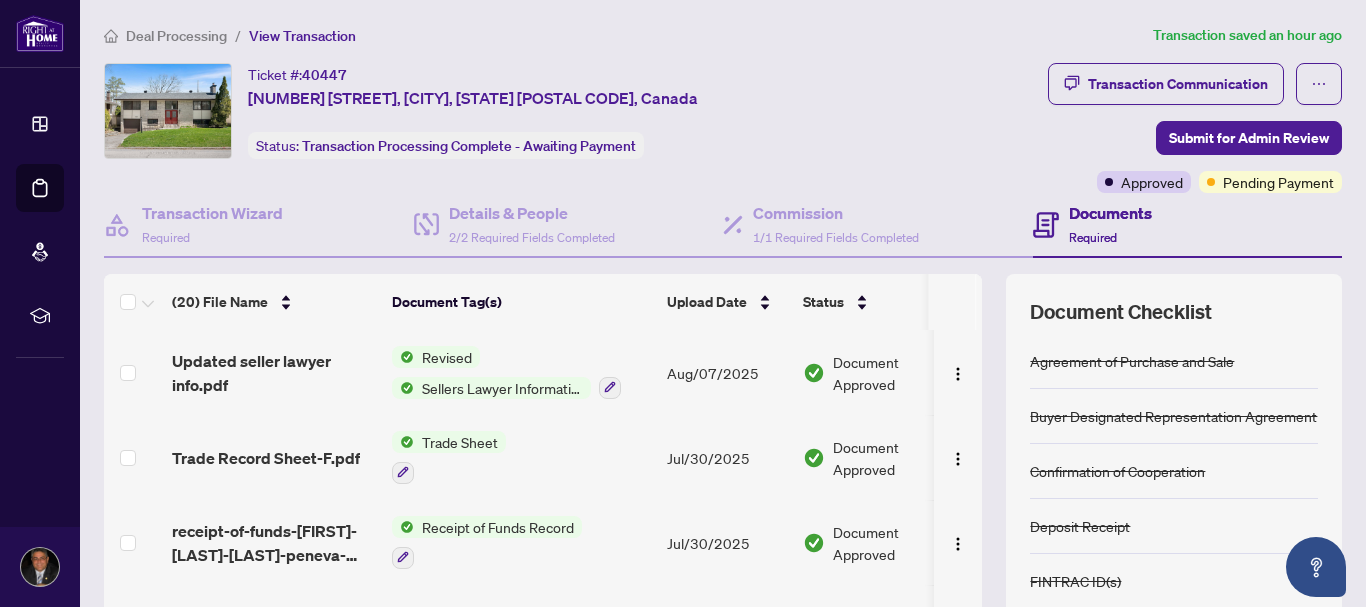 click on "Sellers Lawyer Information" at bounding box center (502, 388) 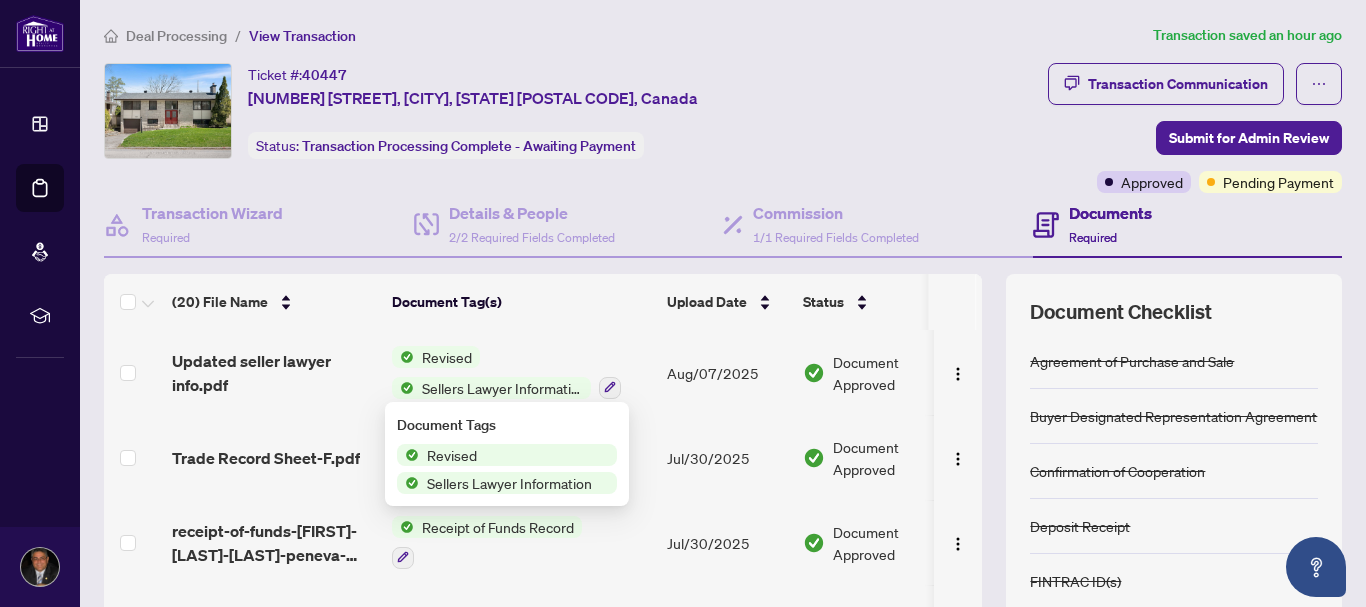 click on "Revised" at bounding box center (452, 455) 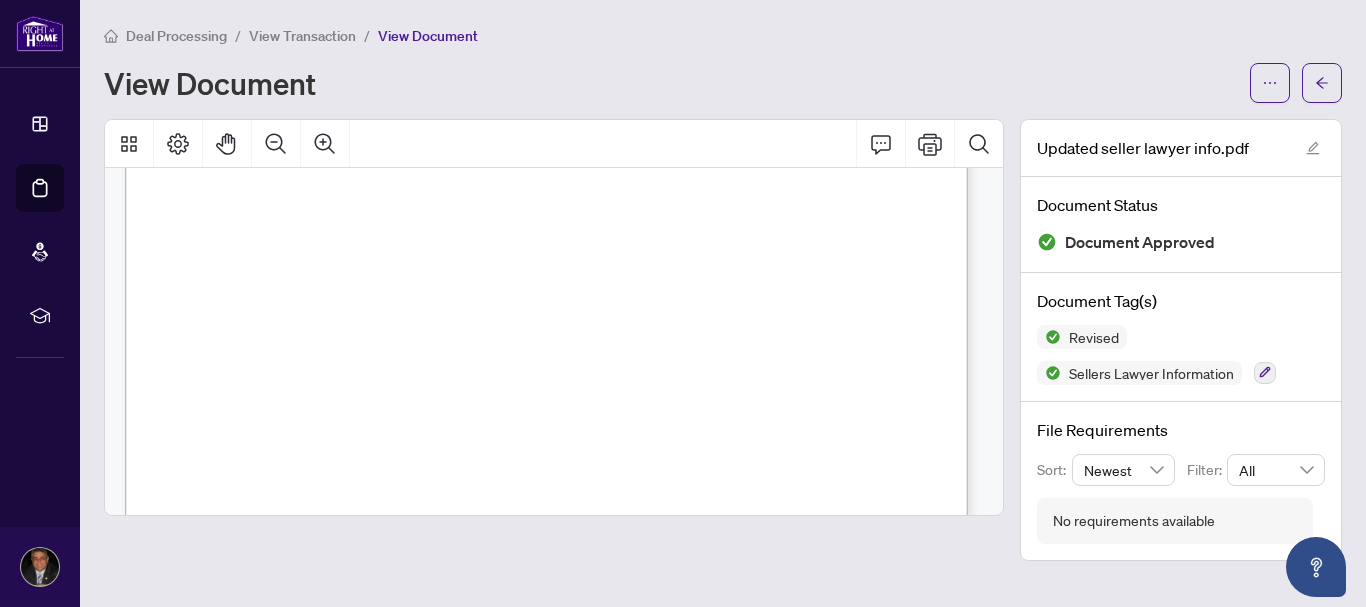 scroll, scrollTop: 660, scrollLeft: 0, axis: vertical 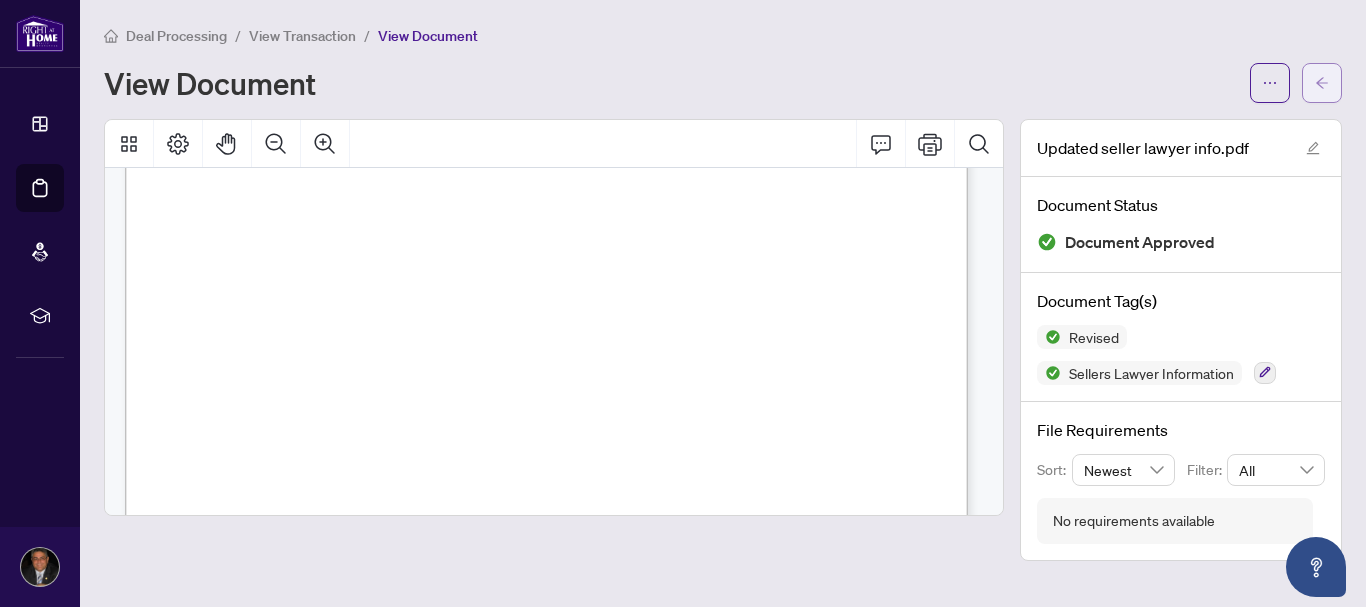 click at bounding box center (1322, 83) 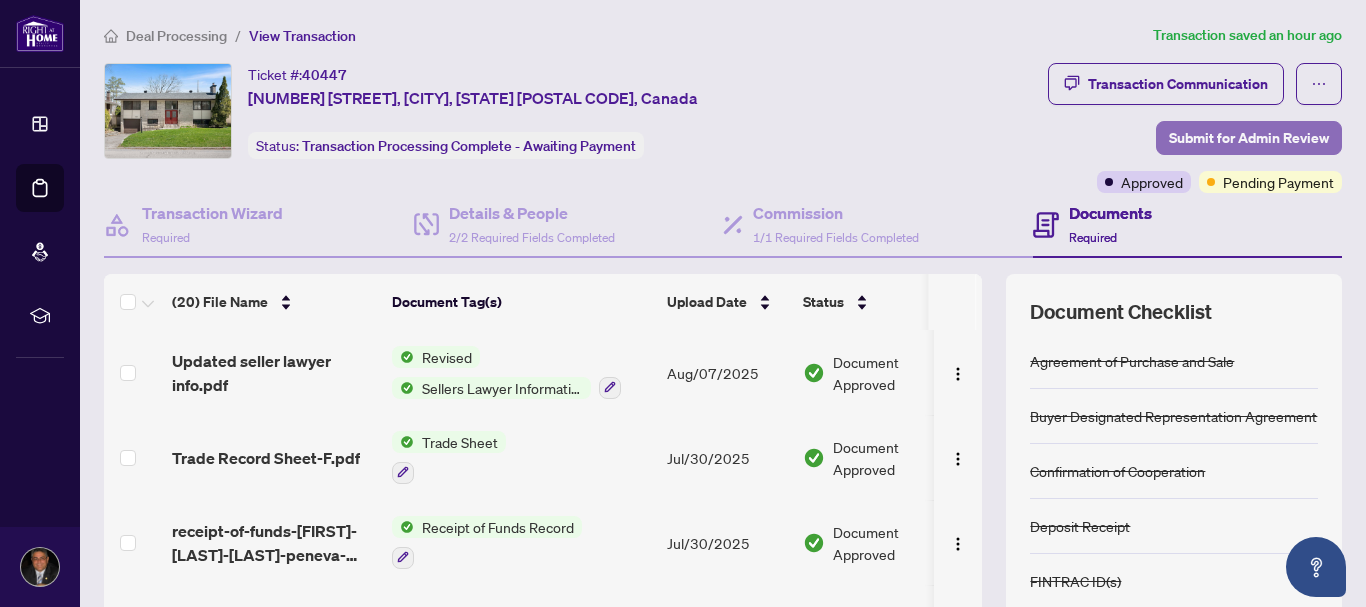 click on "Submit for Admin Review" at bounding box center (1249, 138) 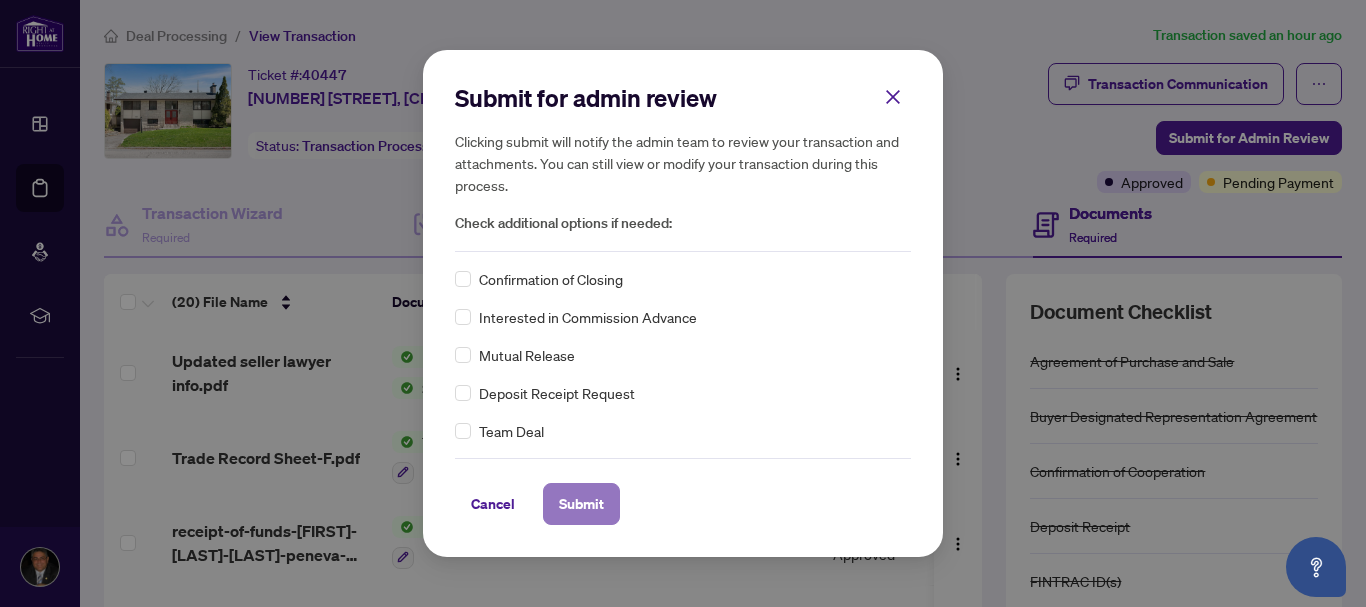 click on "Submit" at bounding box center (581, 504) 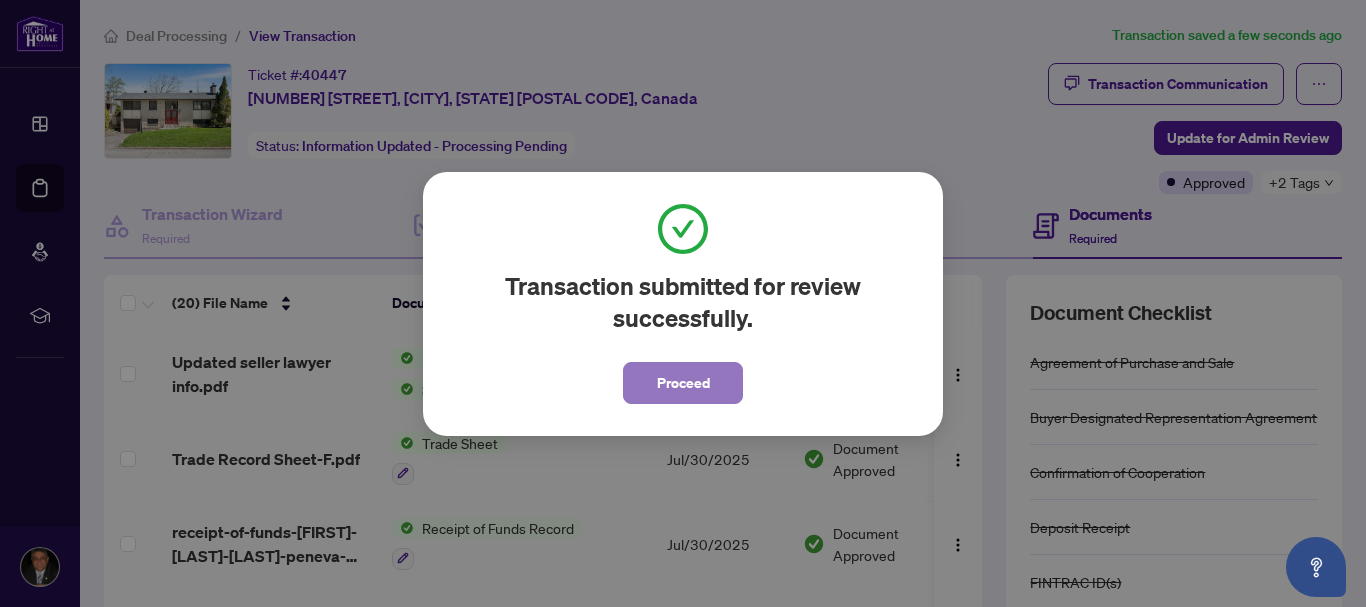 click on "Proceed" at bounding box center (683, 383) 